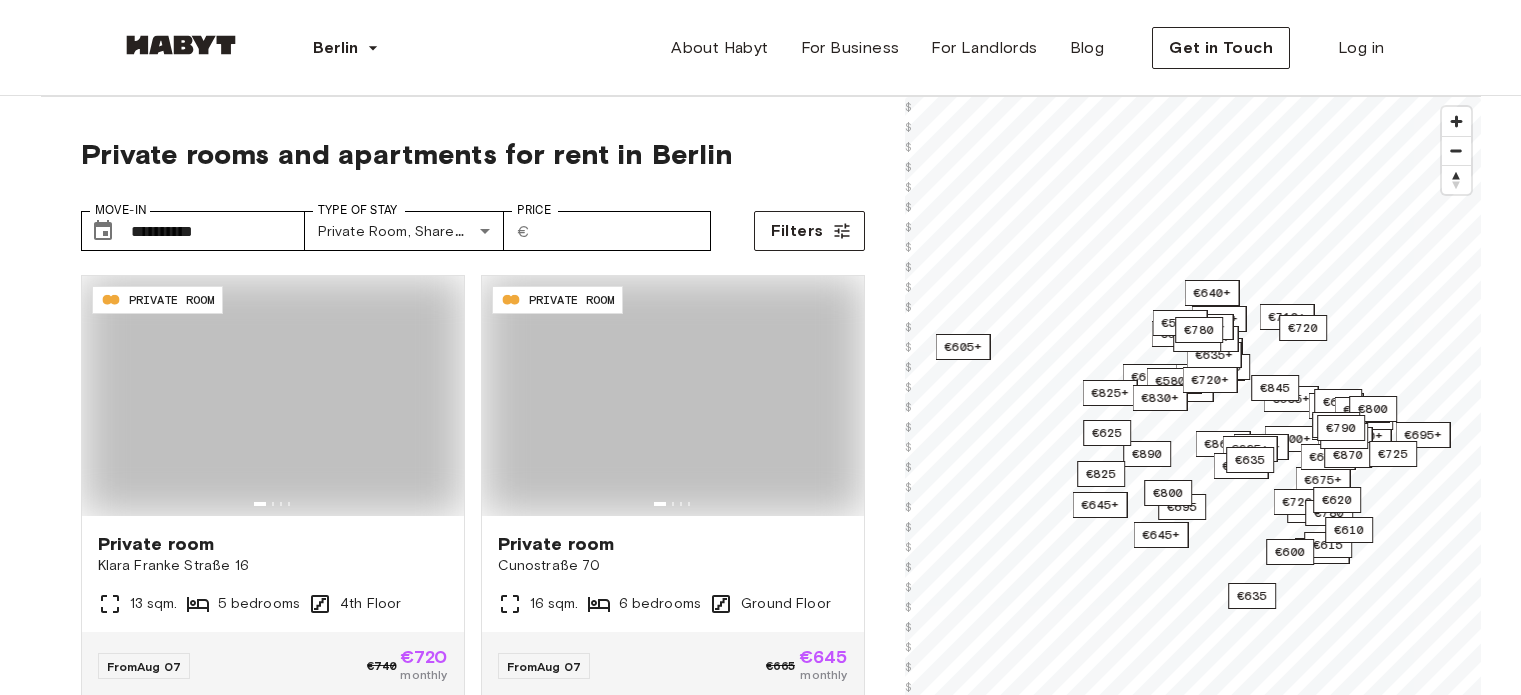 scroll, scrollTop: 0, scrollLeft: 0, axis: both 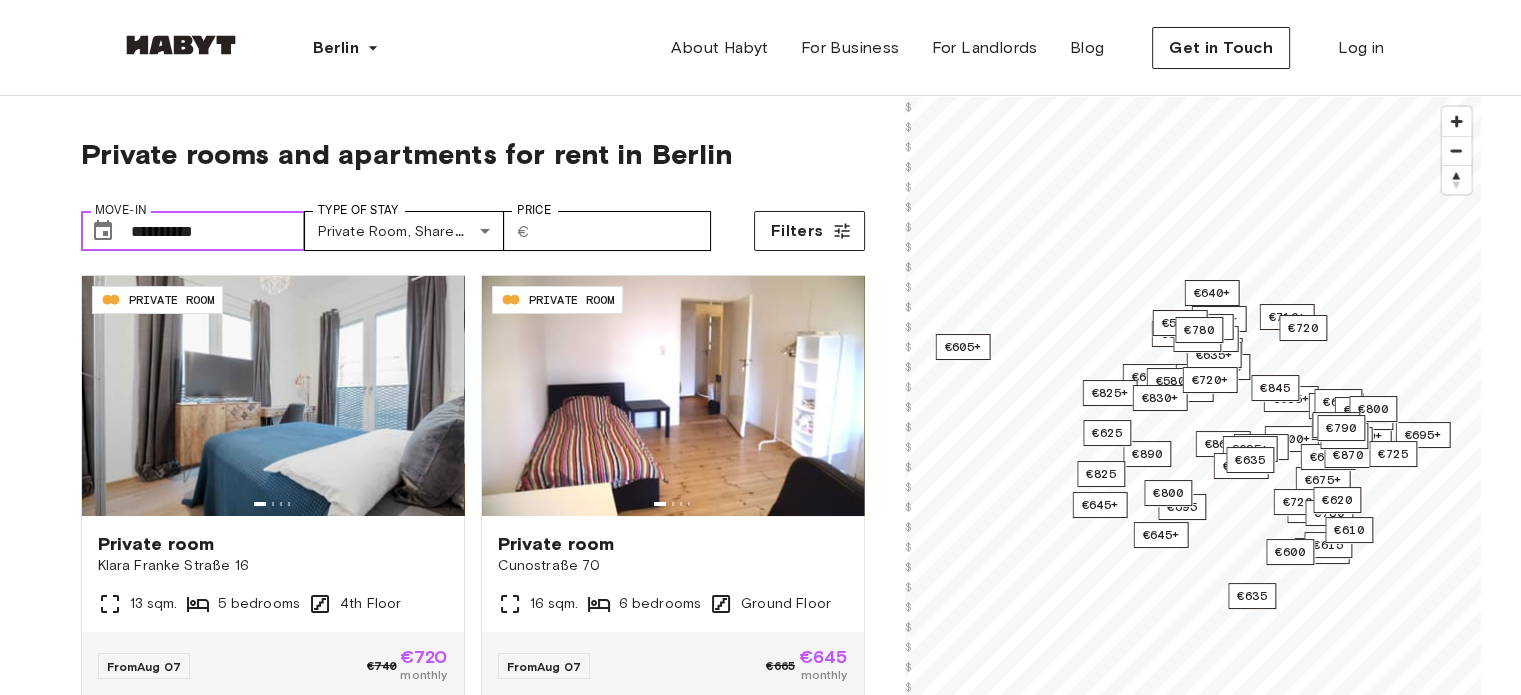 click on "**********" at bounding box center (218, 231) 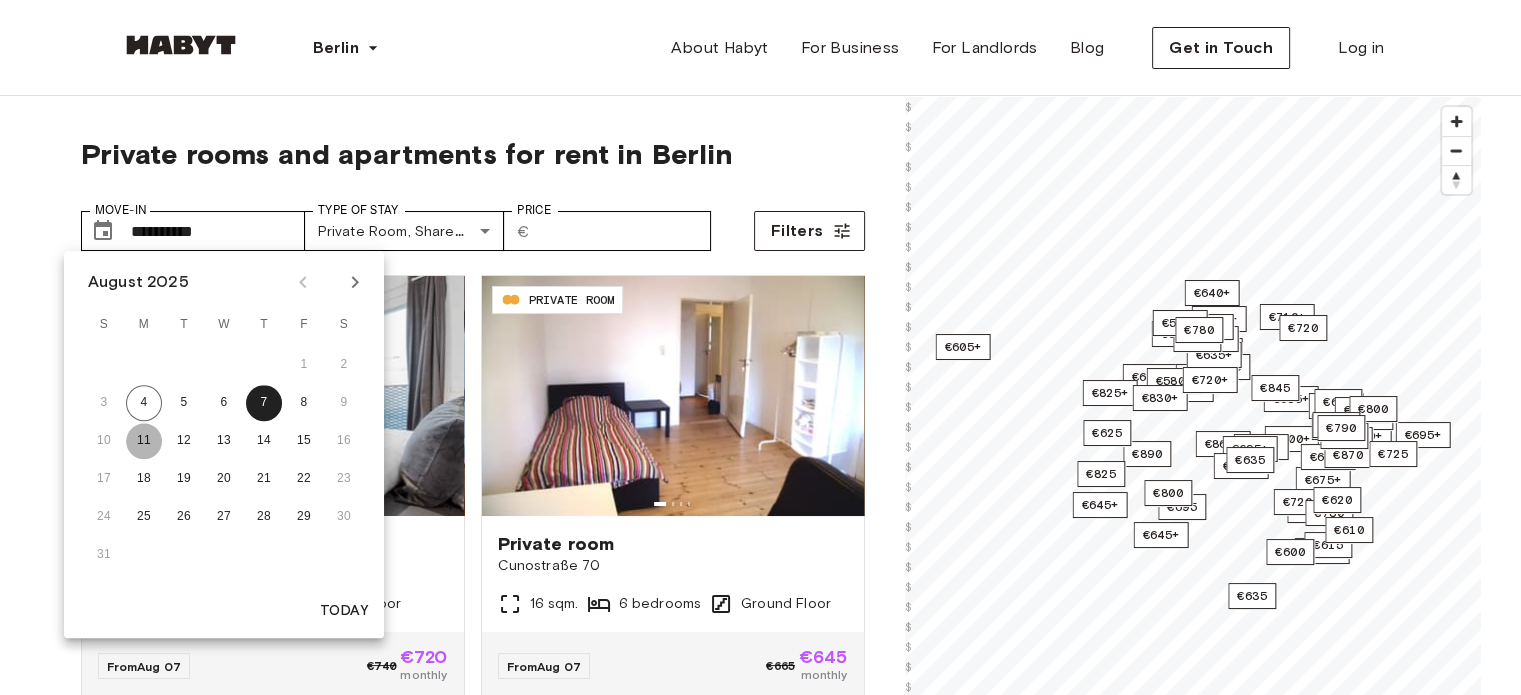 click on "11" at bounding box center (144, 441) 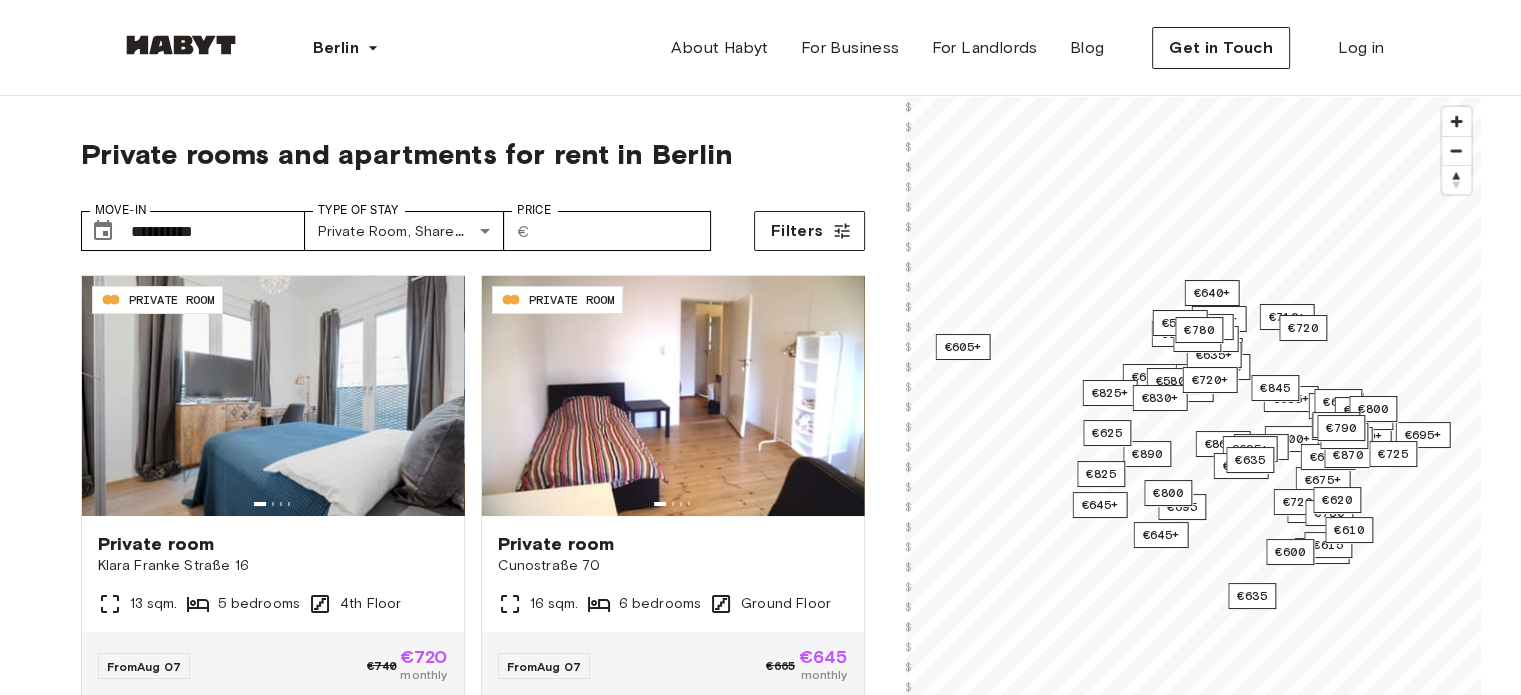 type on "**********" 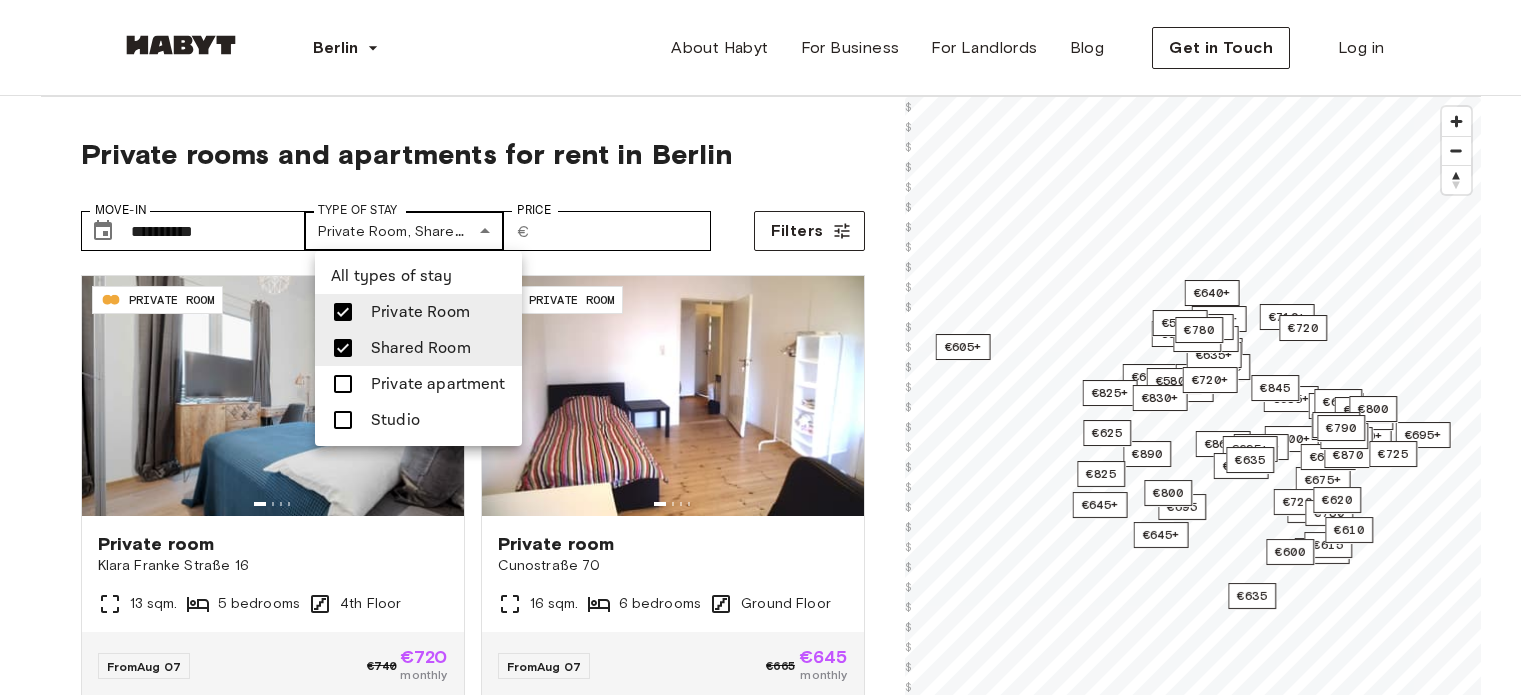 click on "**********" at bounding box center [768, 2355] 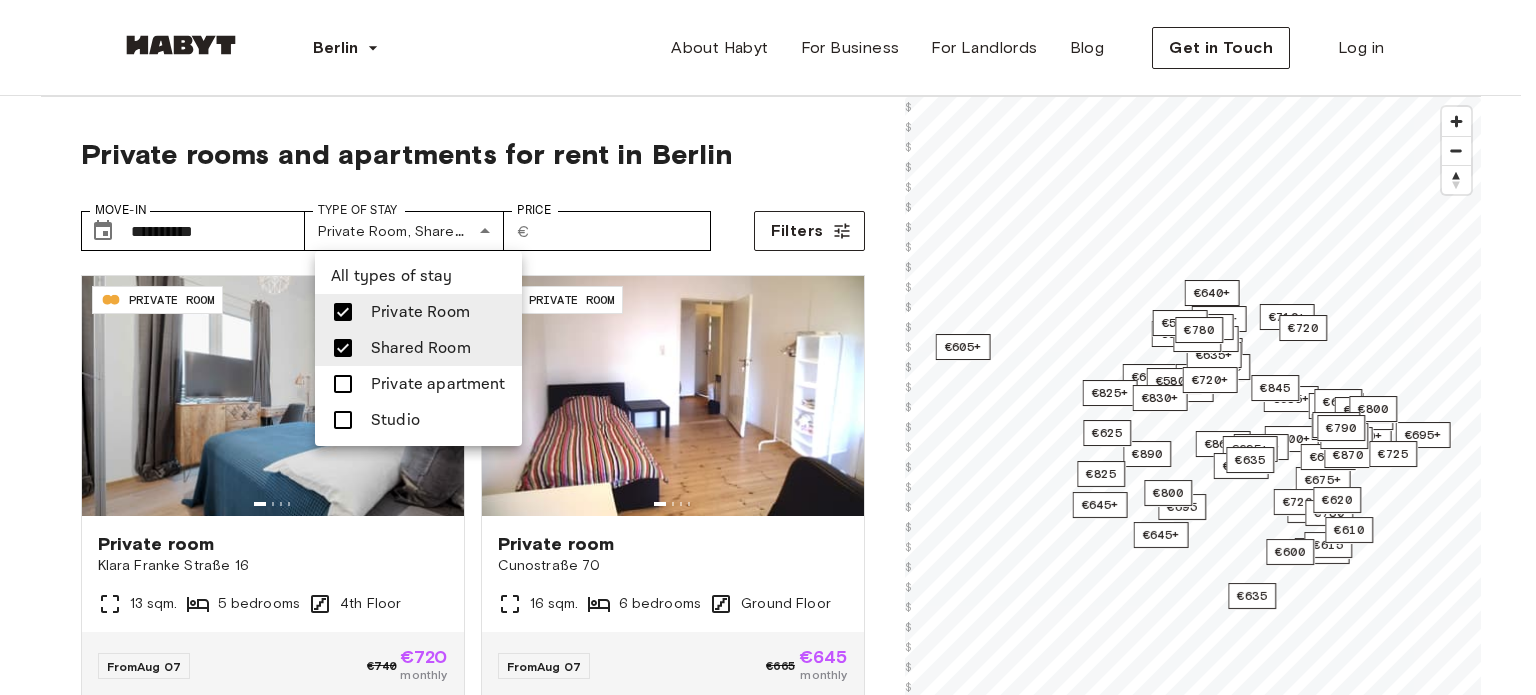 click at bounding box center [768, 347] 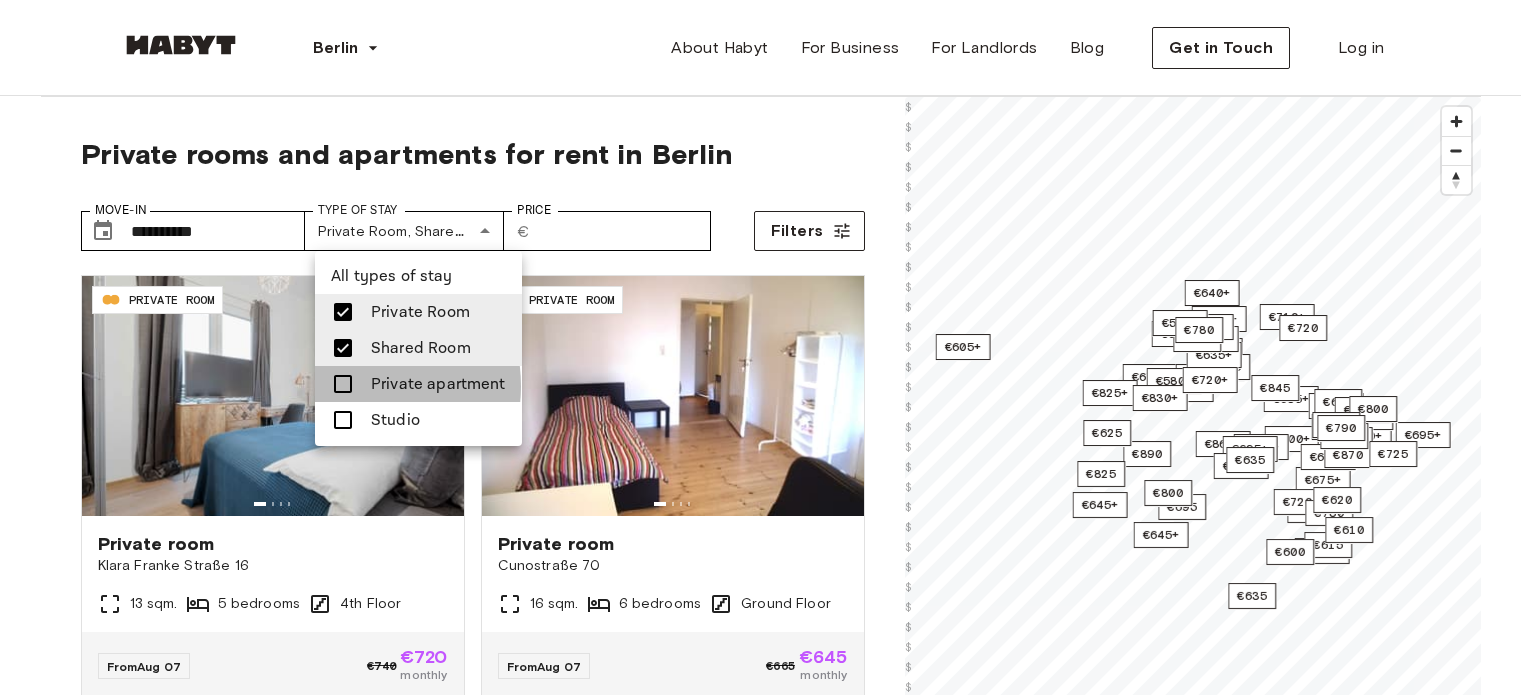 click at bounding box center (343, 384) 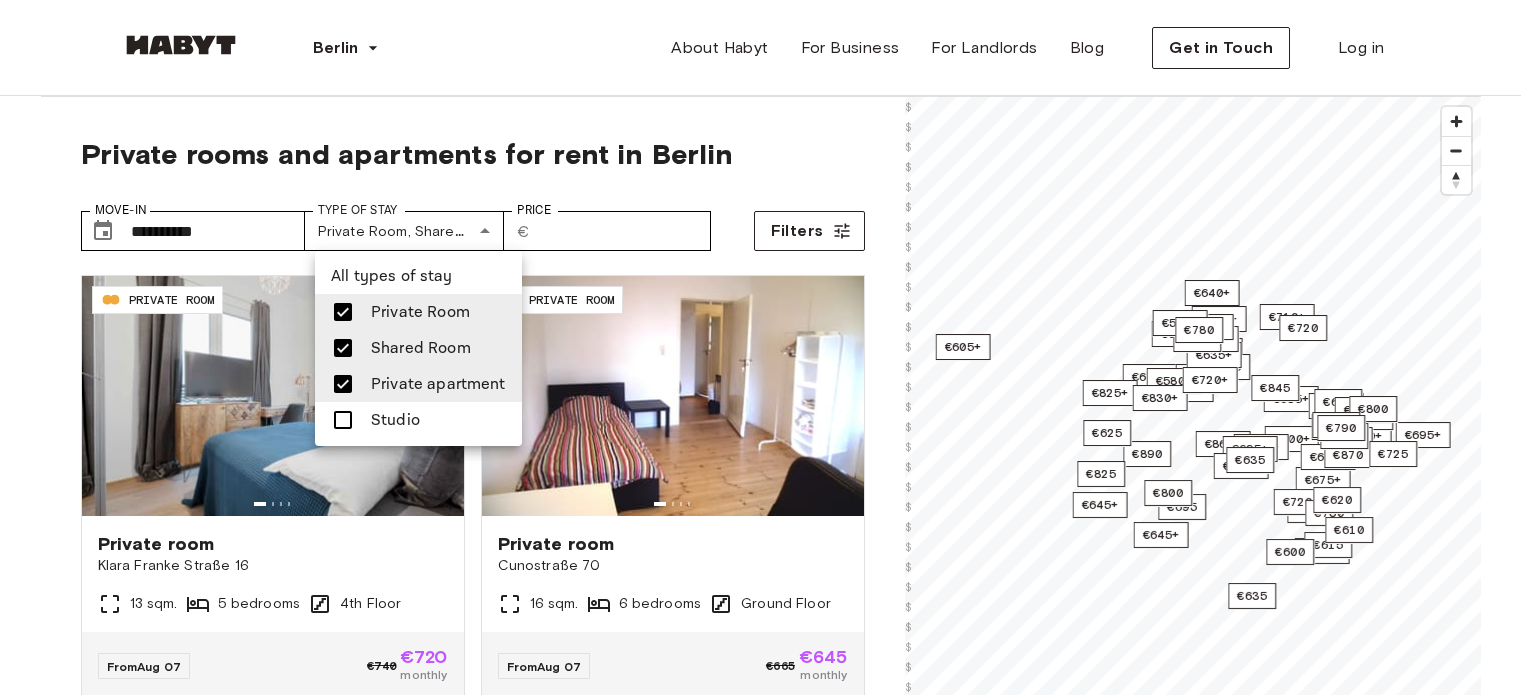 click at bounding box center (343, 420) 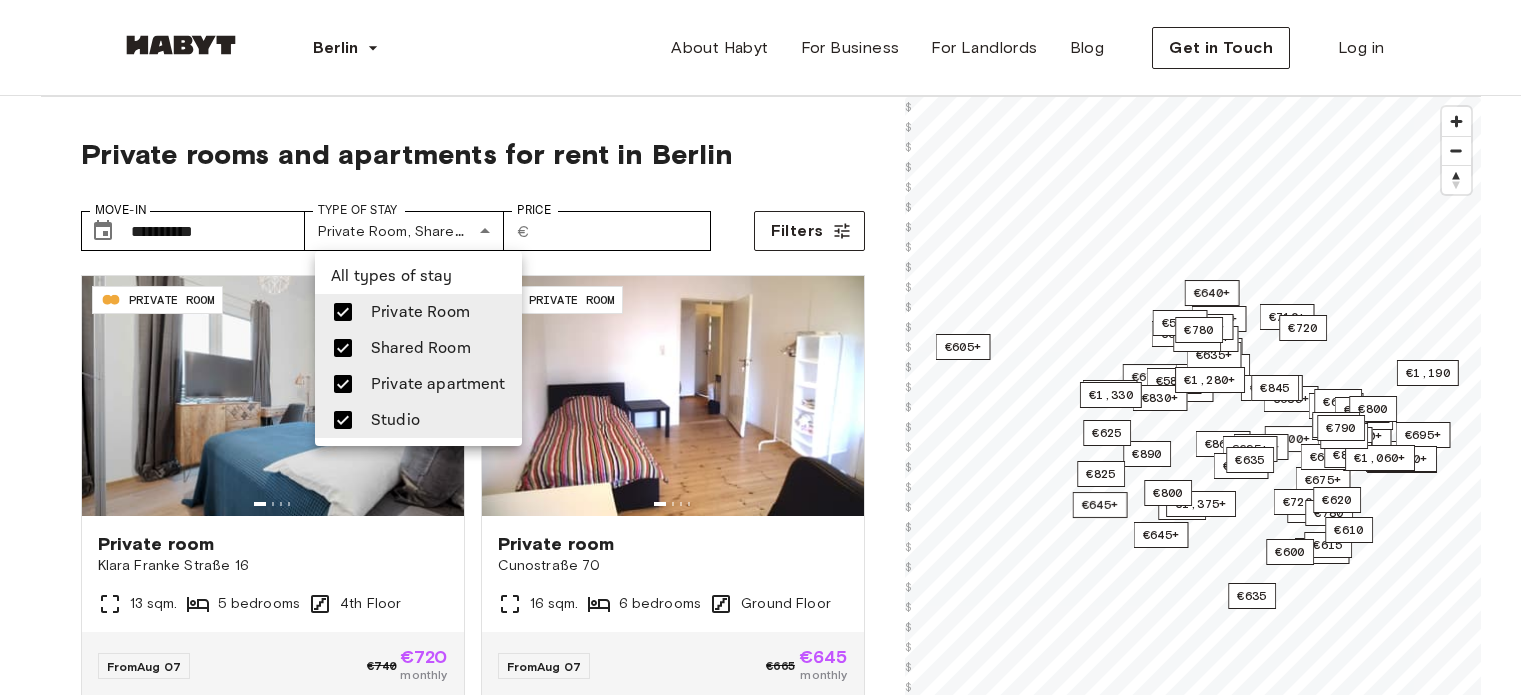 type on "**********" 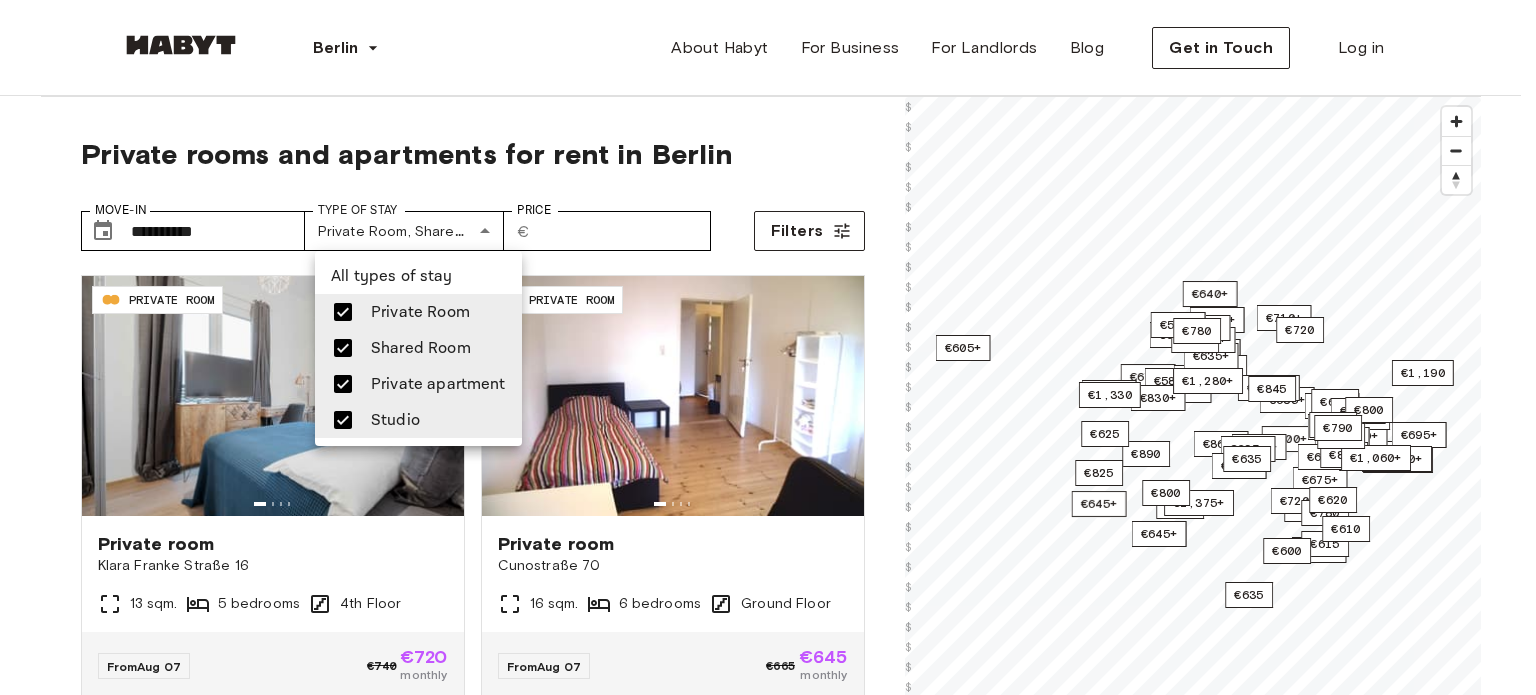 click at bounding box center [768, 347] 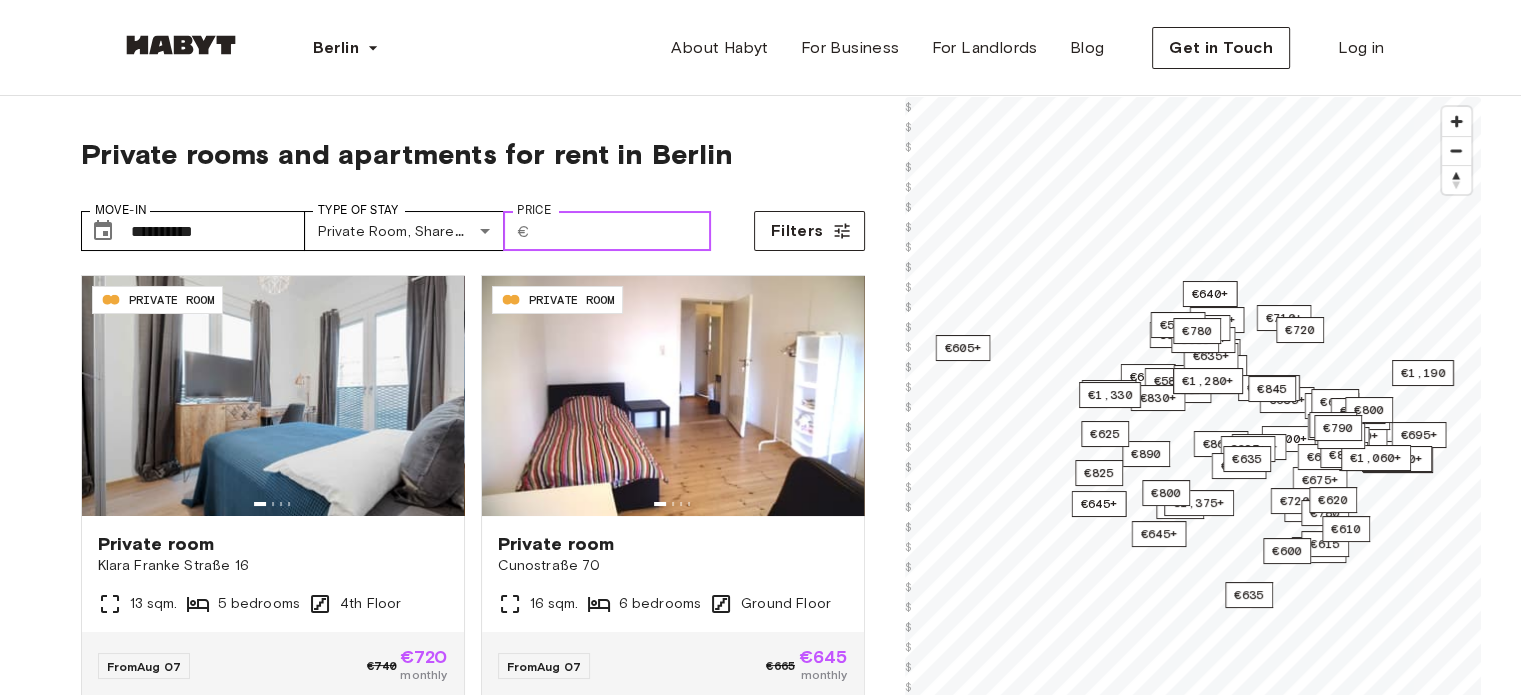 click on "Price" at bounding box center [624, 231] 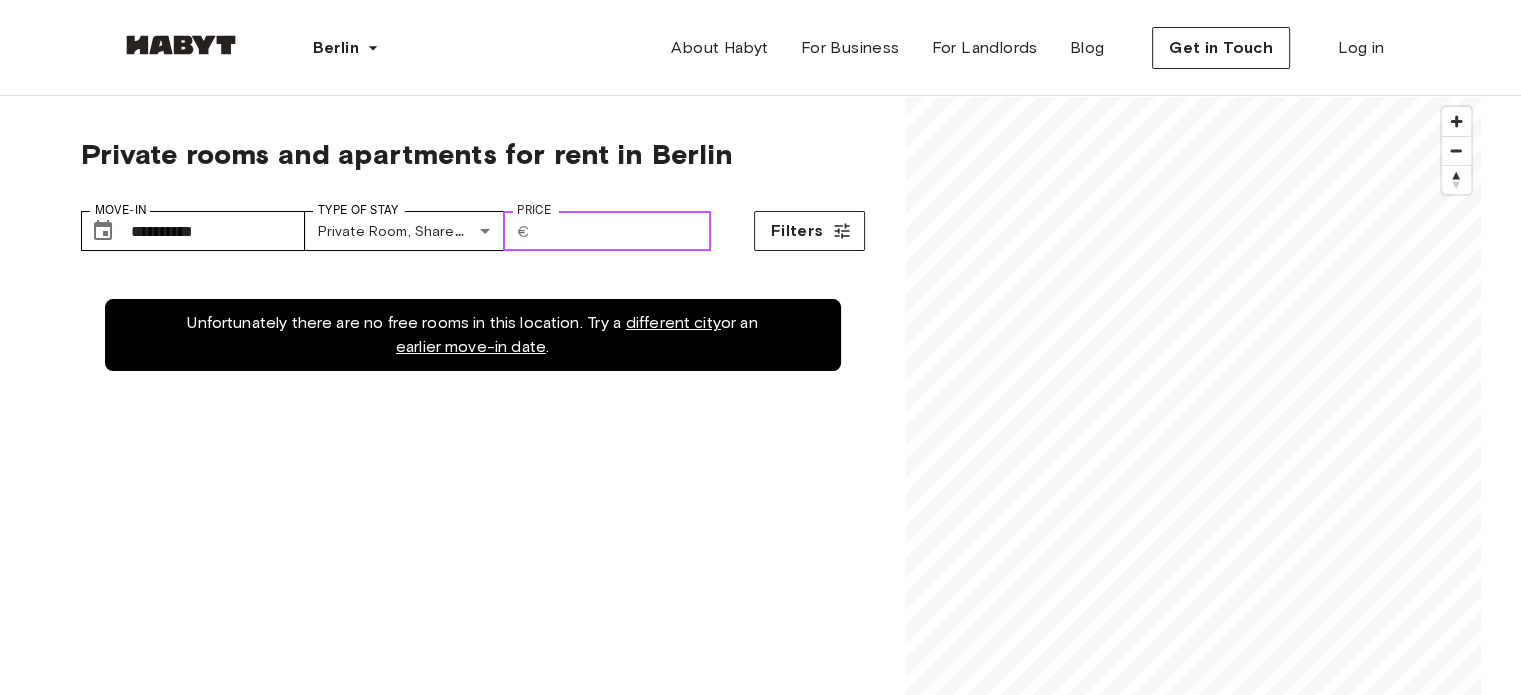 click on "***" at bounding box center [624, 231] 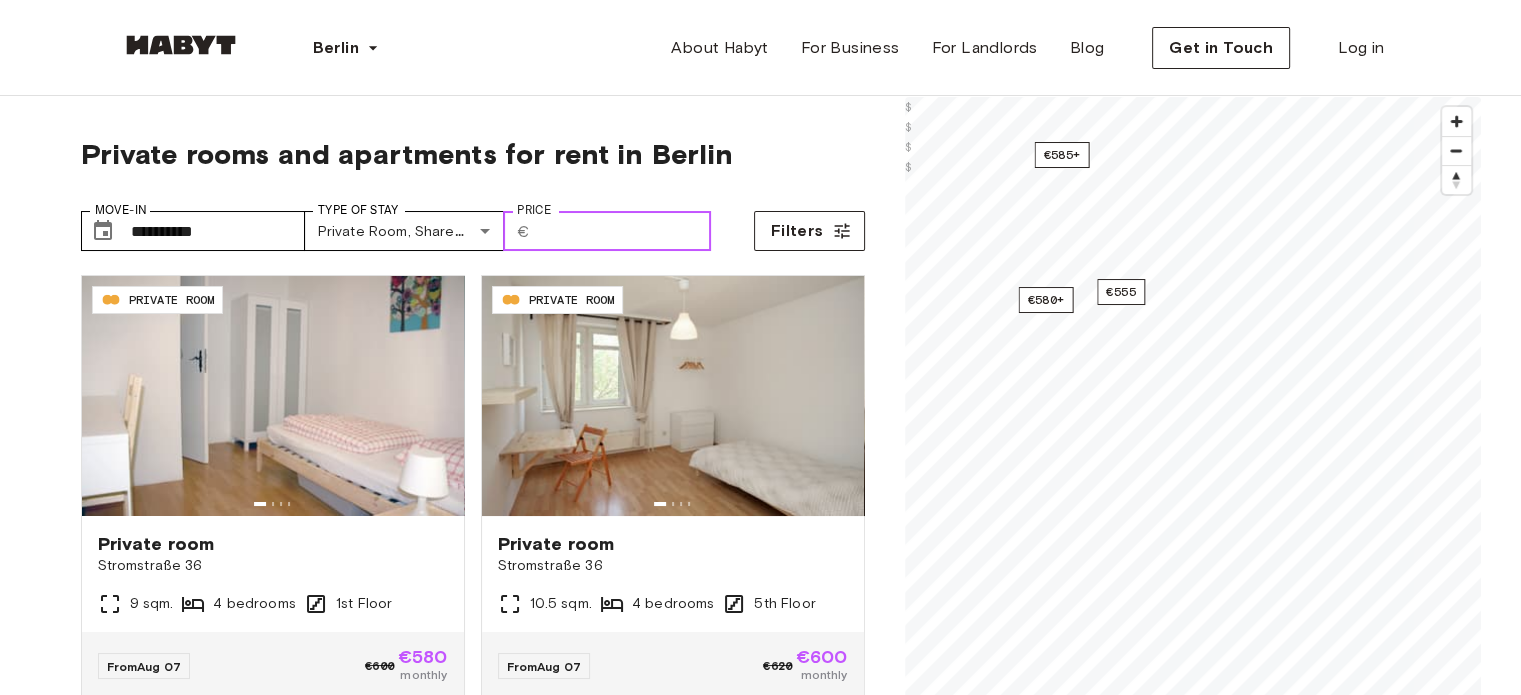 type on "***" 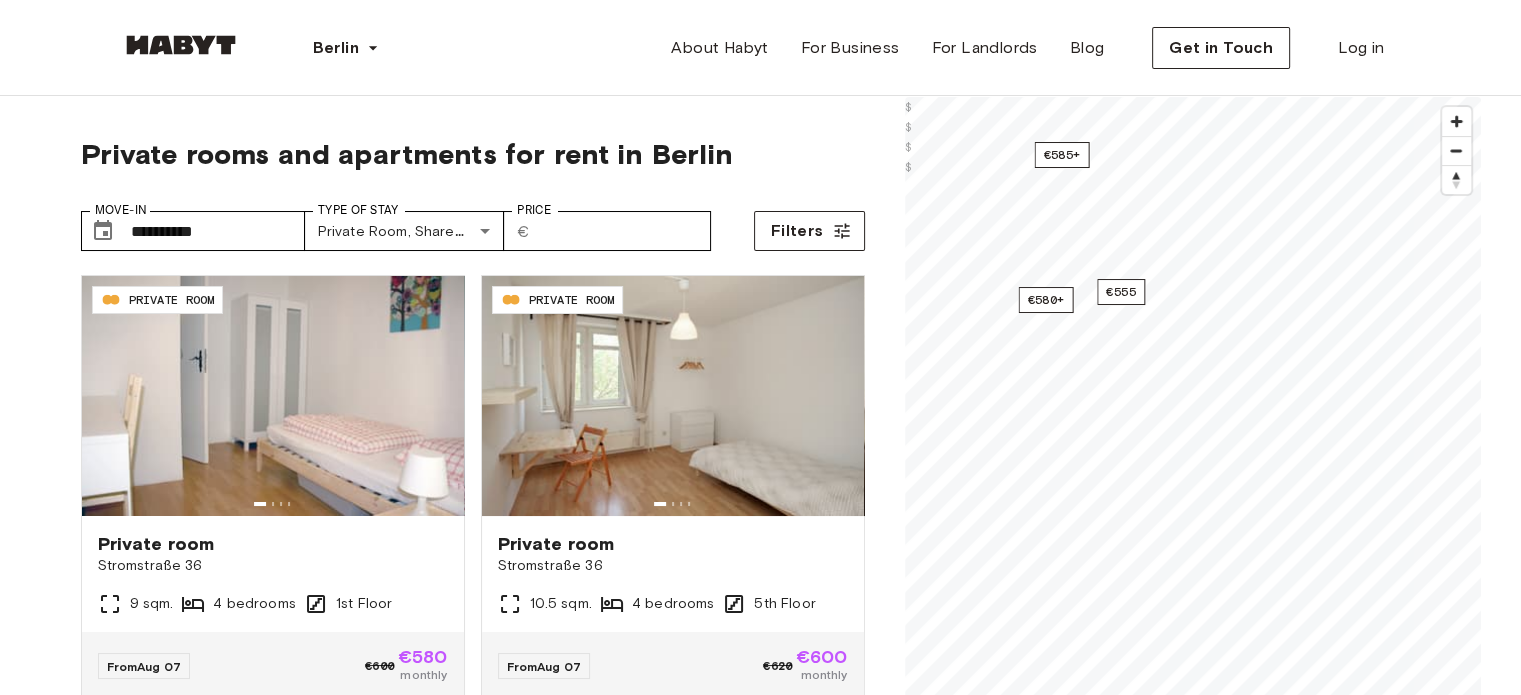 click on "**********" at bounding box center [760, 1935] 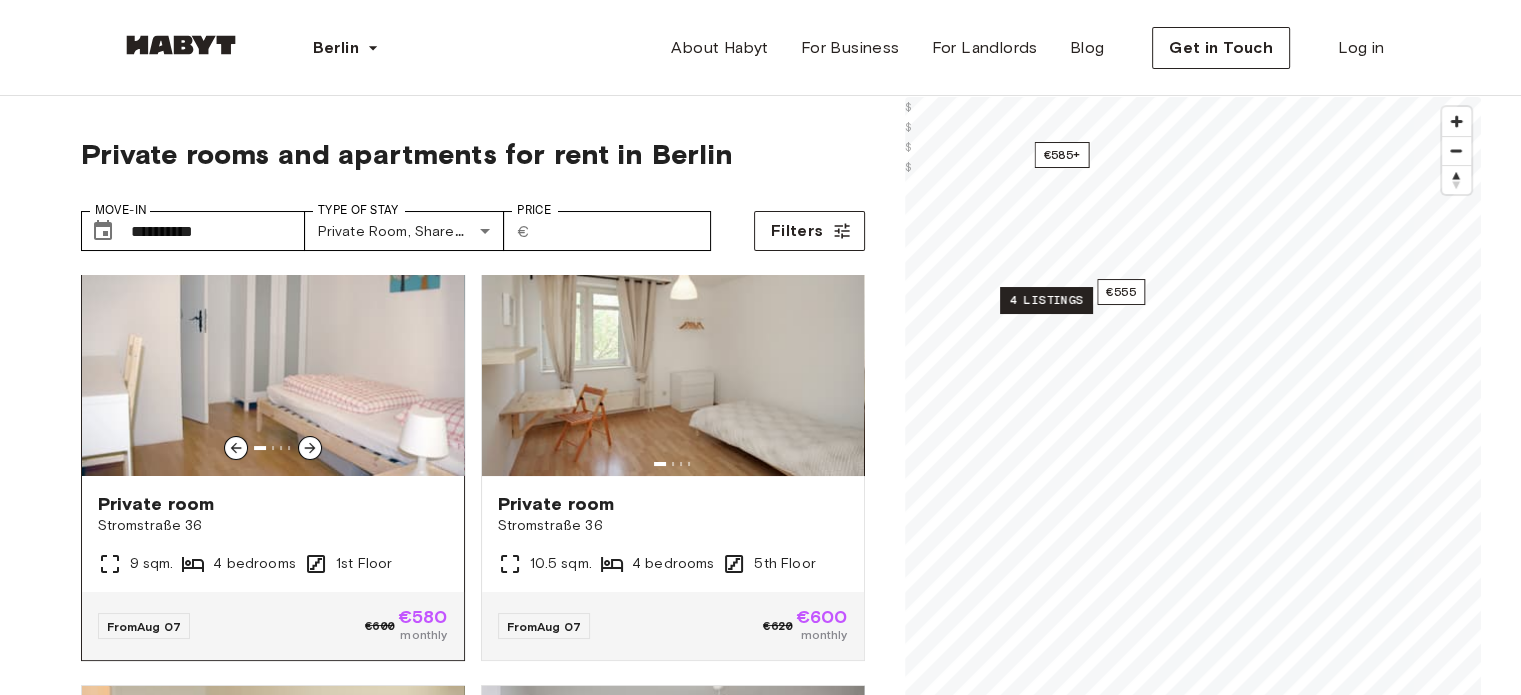 scroll, scrollTop: 40, scrollLeft: 0, axis: vertical 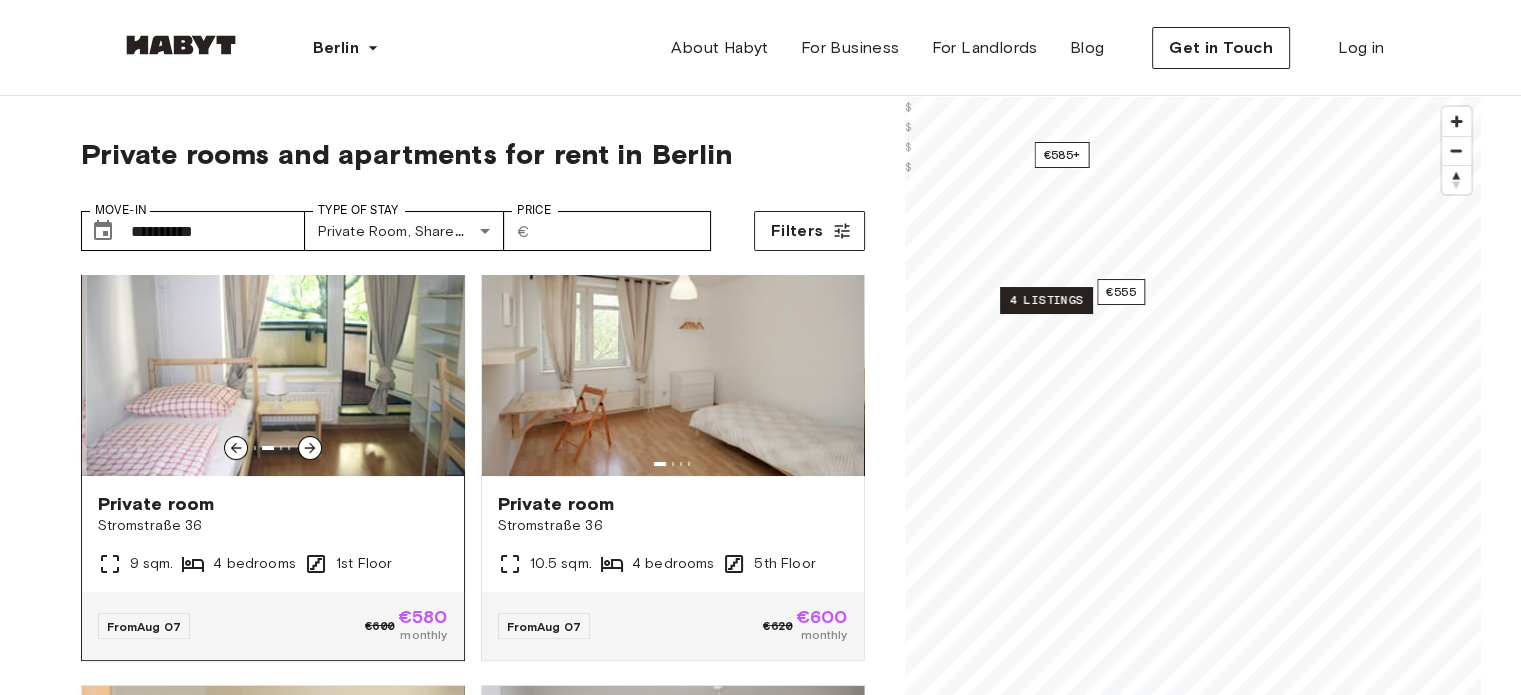 click 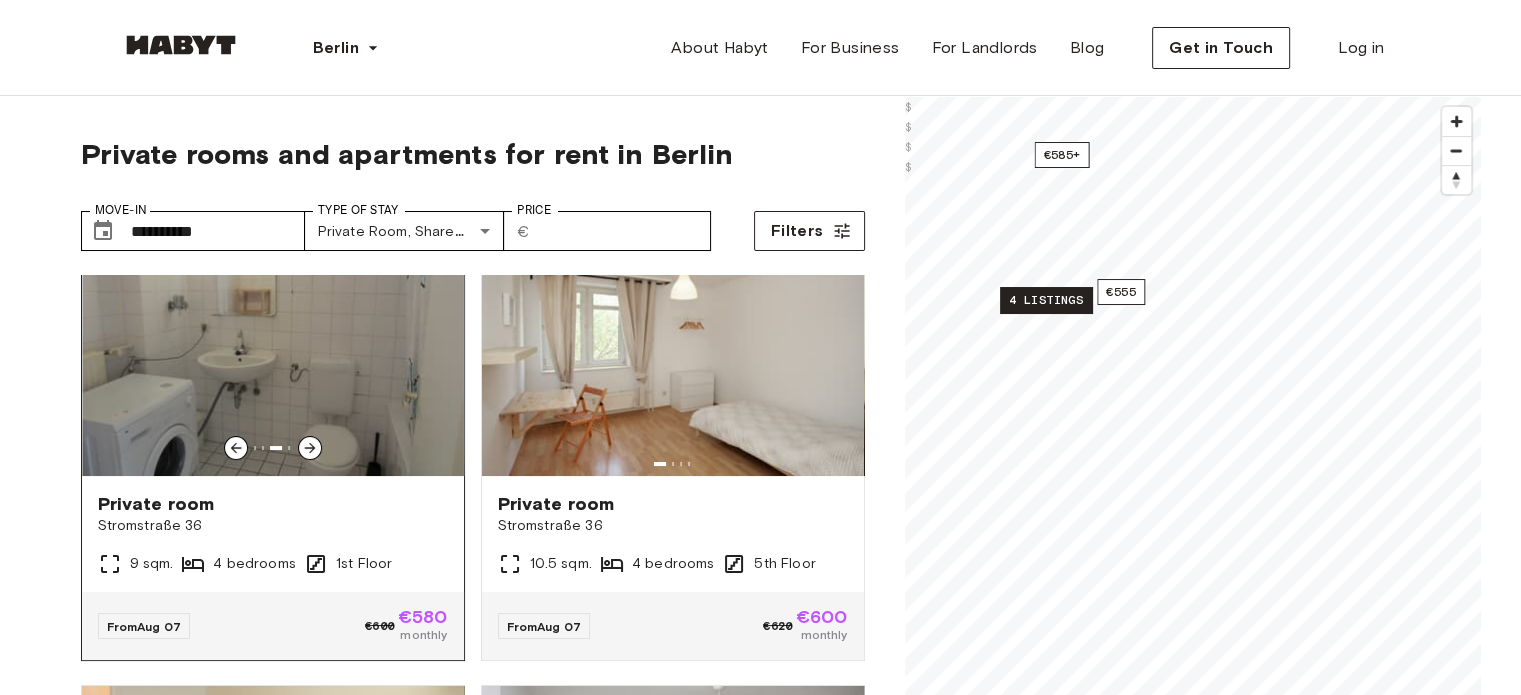 click 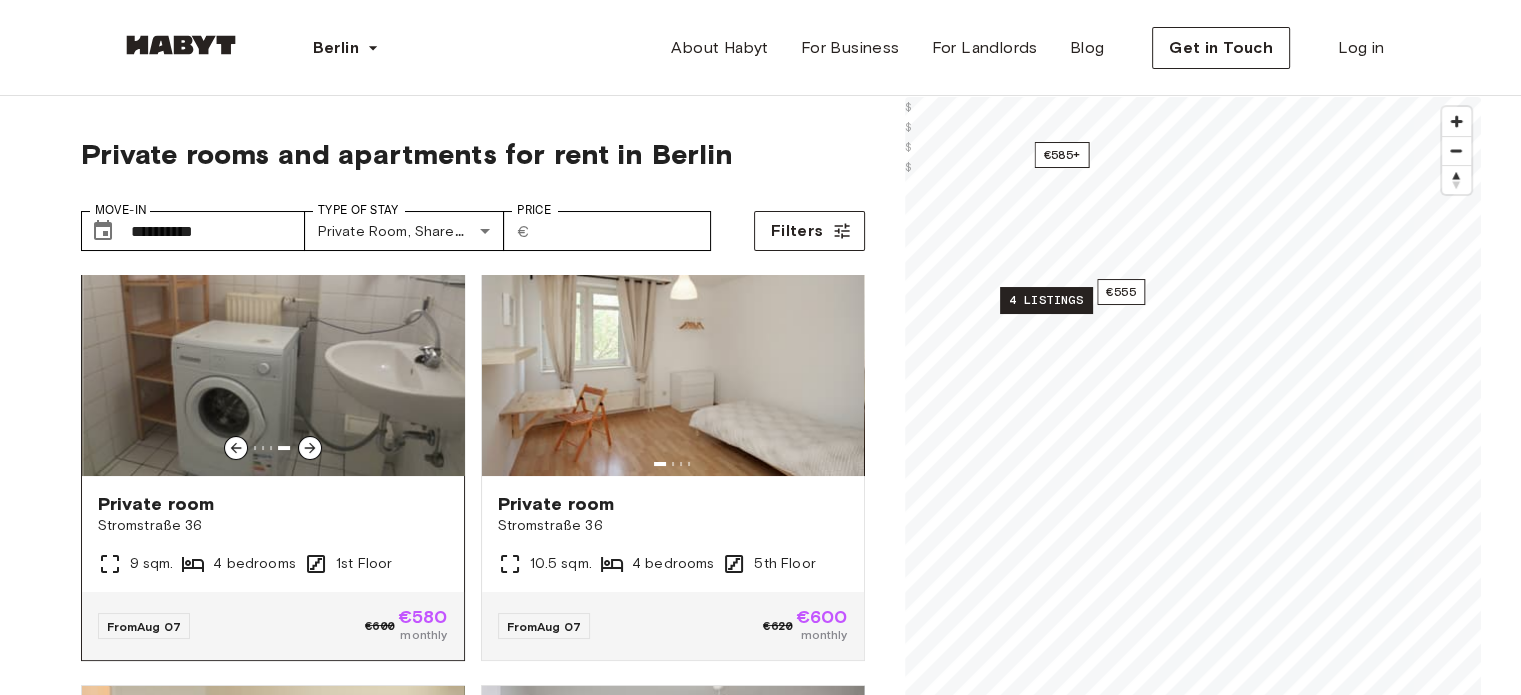 click 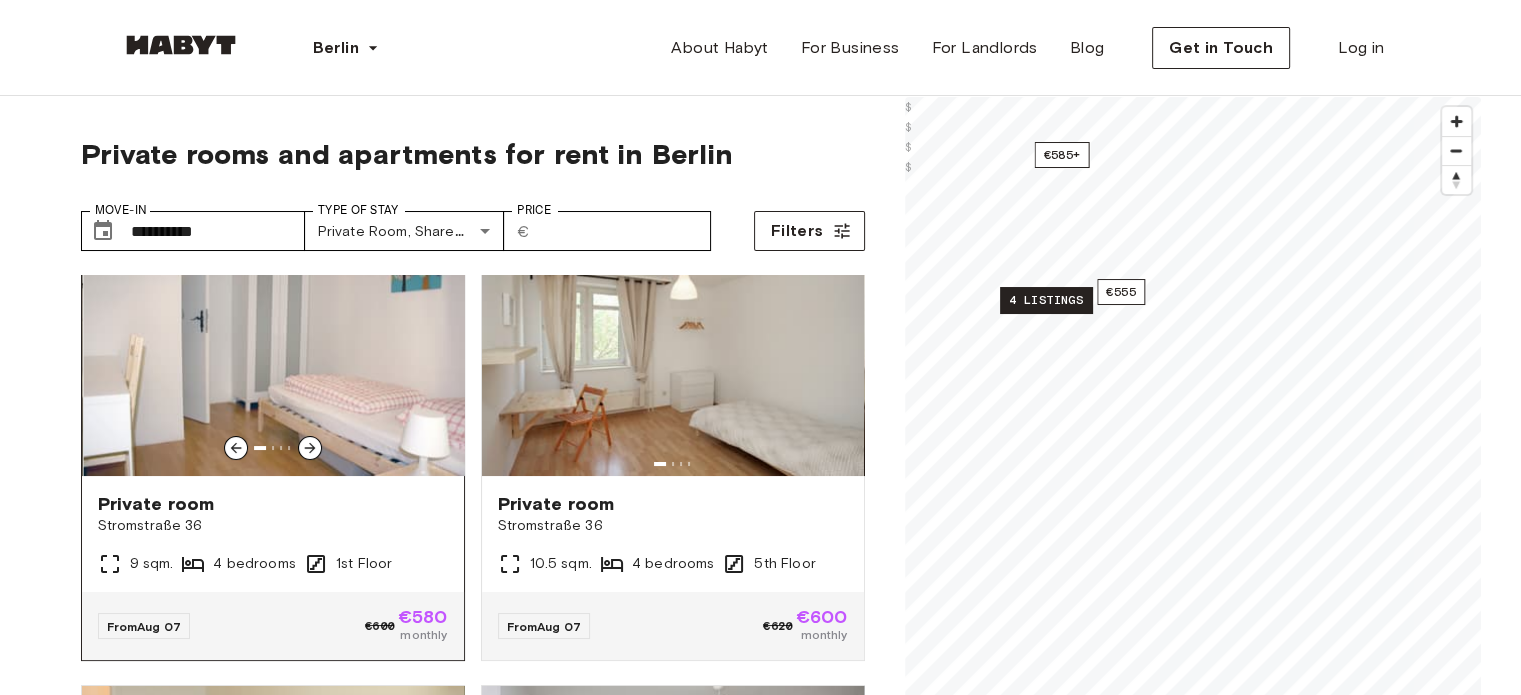 click 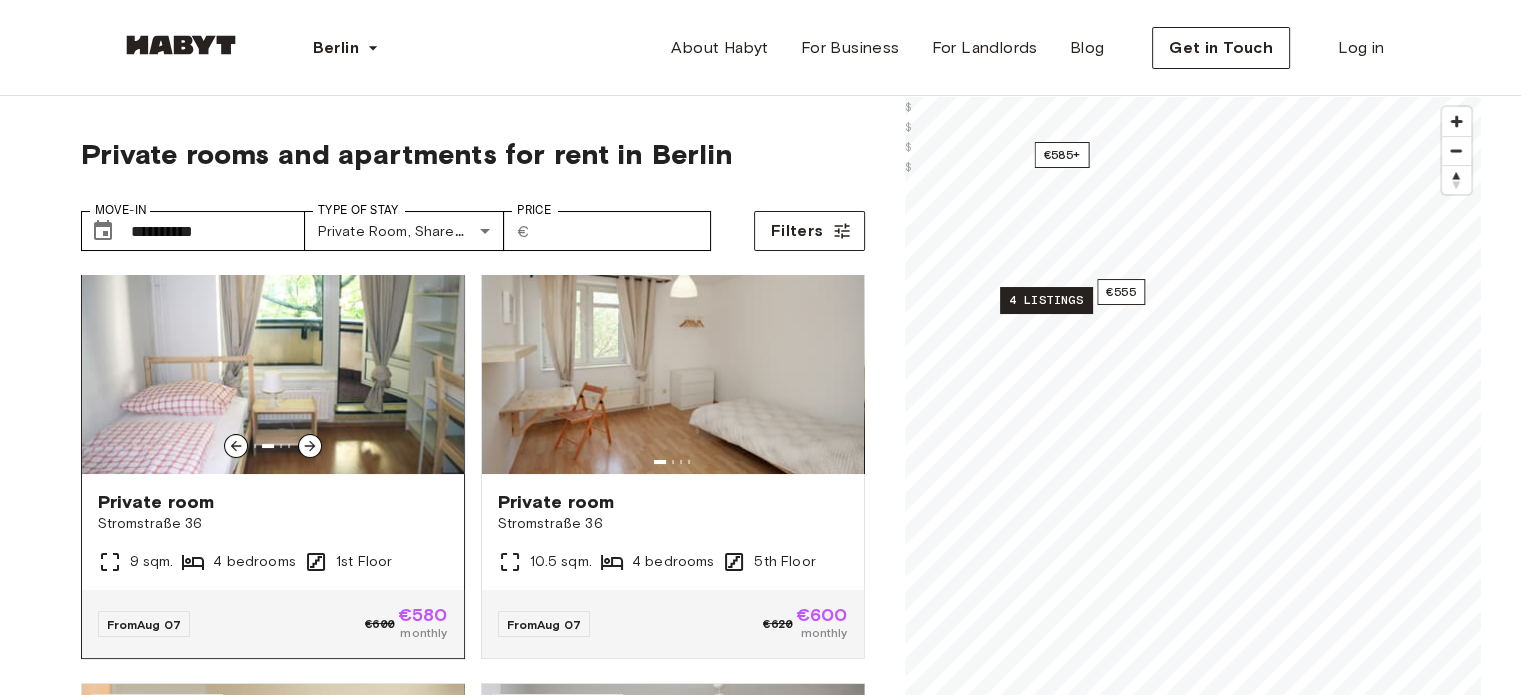 scroll, scrollTop: 40, scrollLeft: 0, axis: vertical 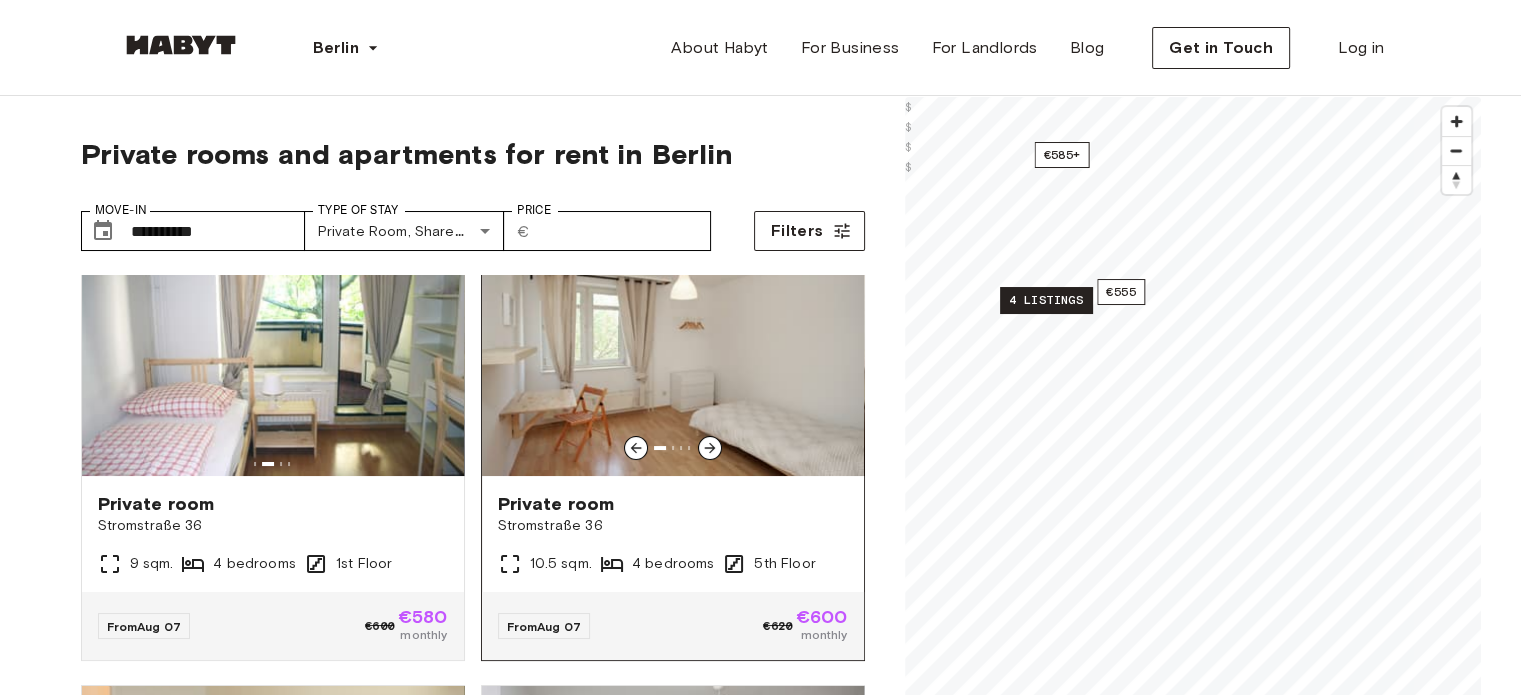 click 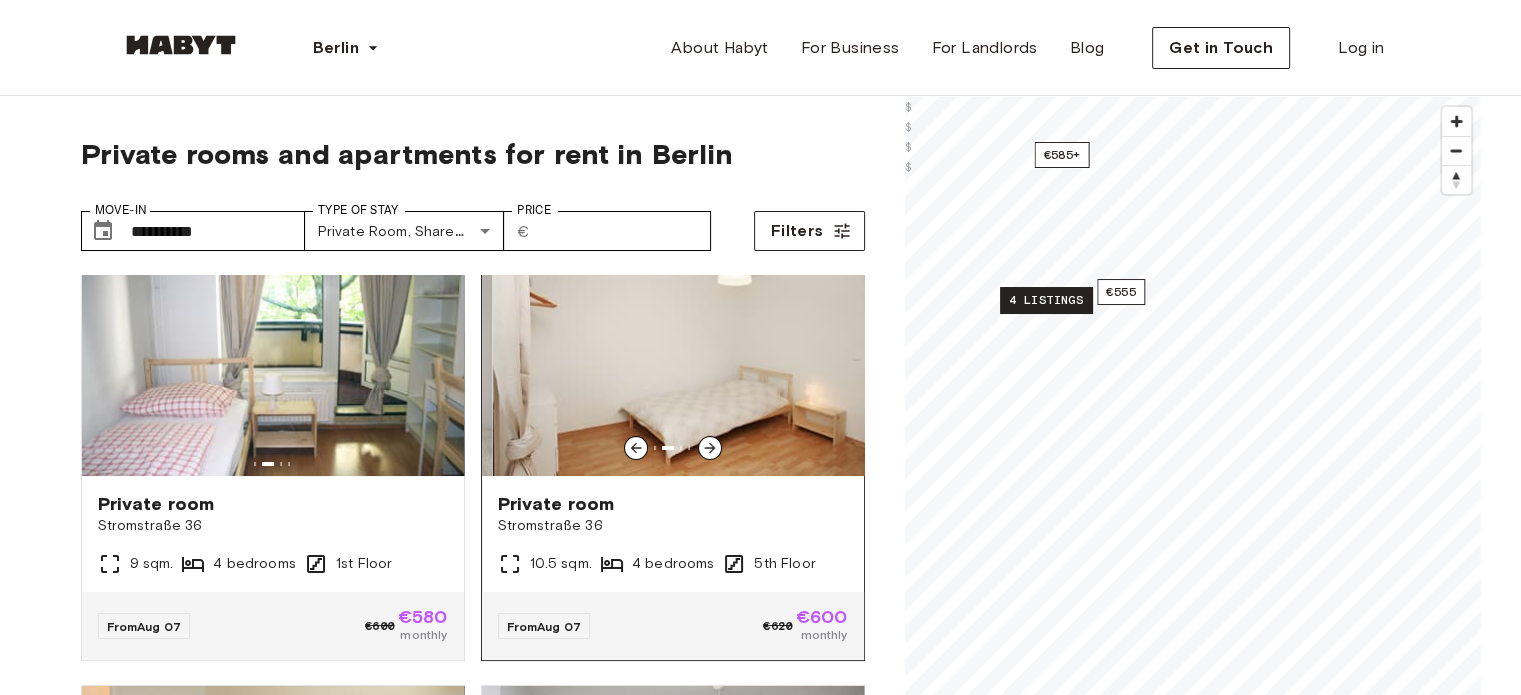 click 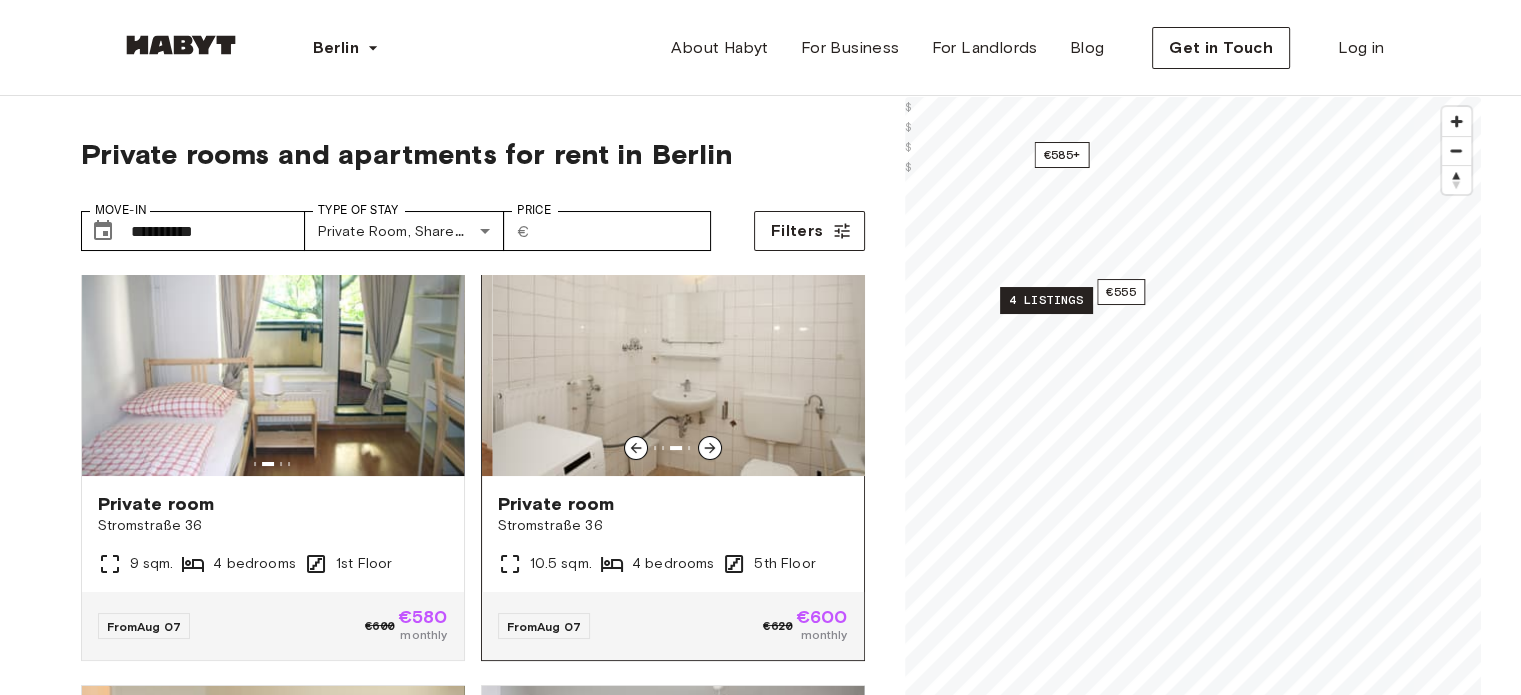 click 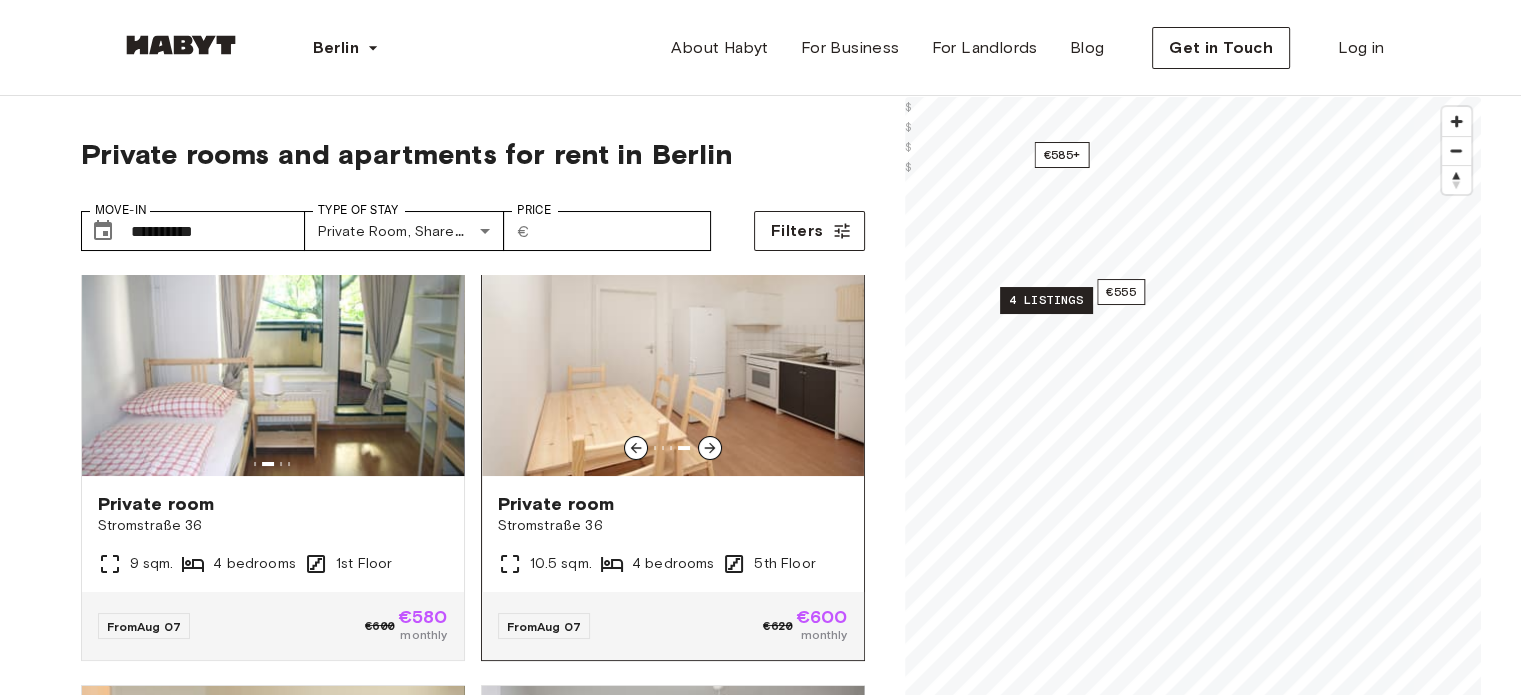 click 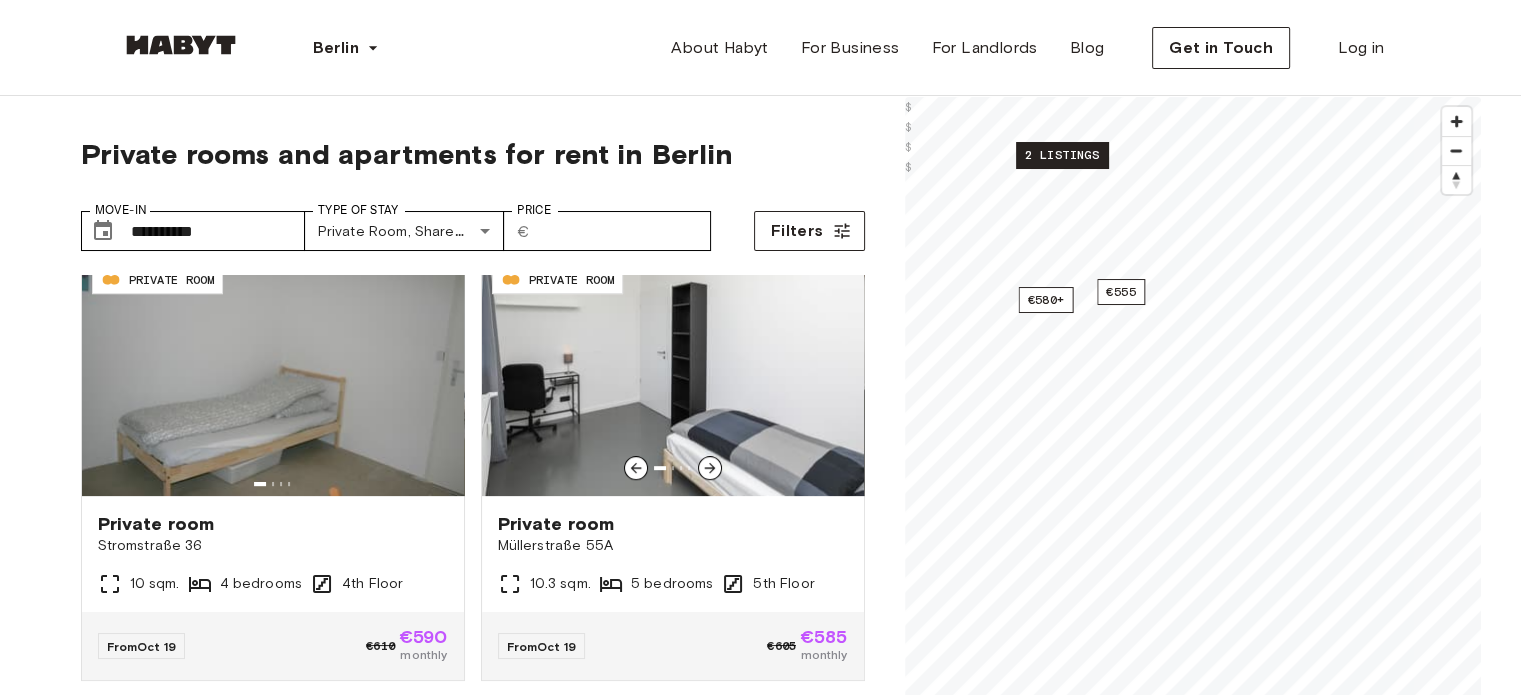 scroll, scrollTop: 1134, scrollLeft: 0, axis: vertical 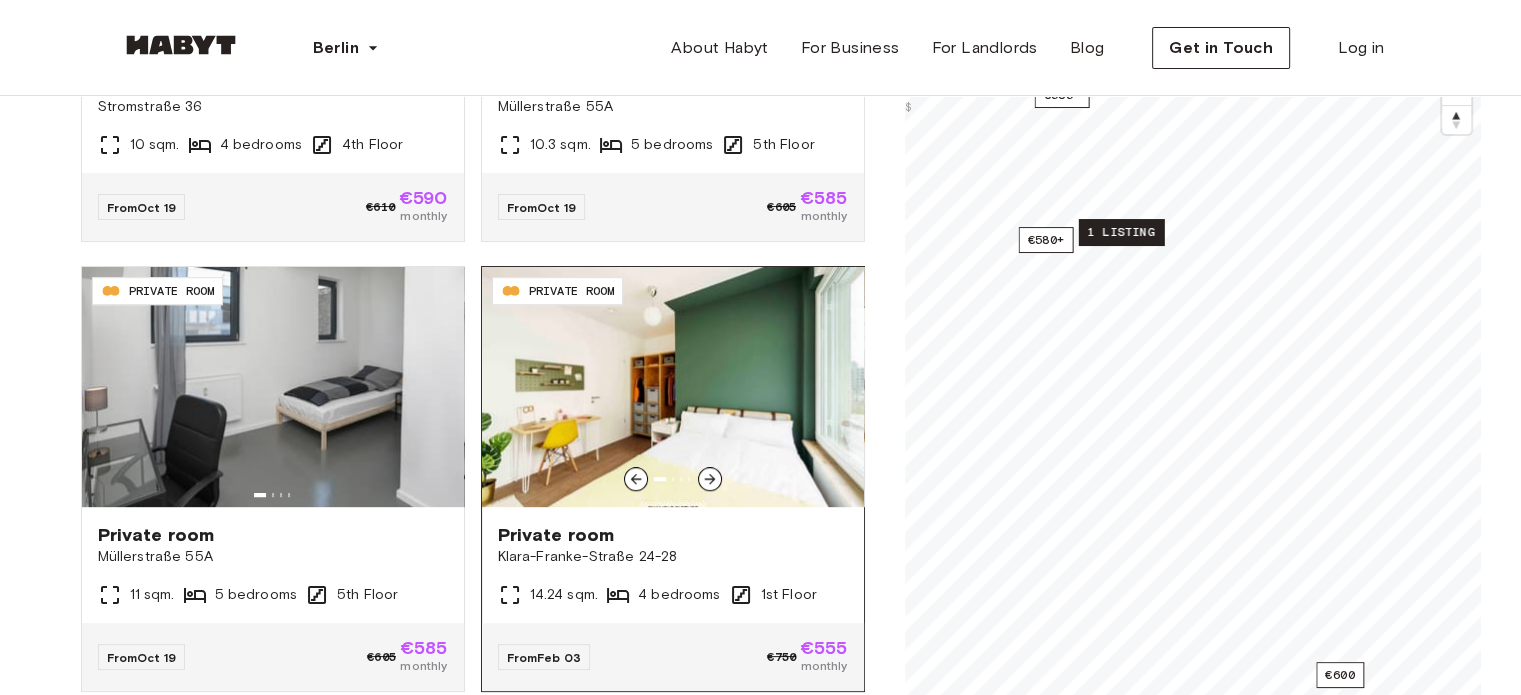 click 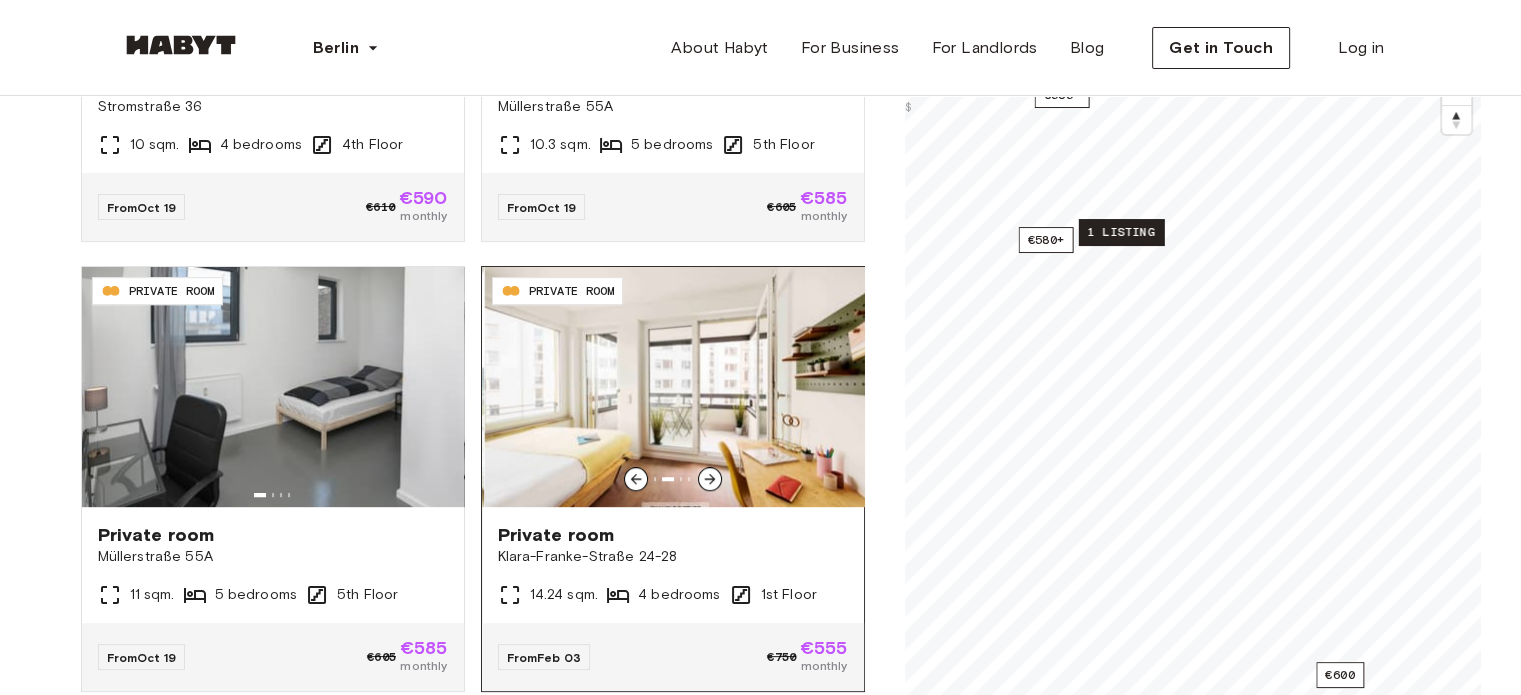 click 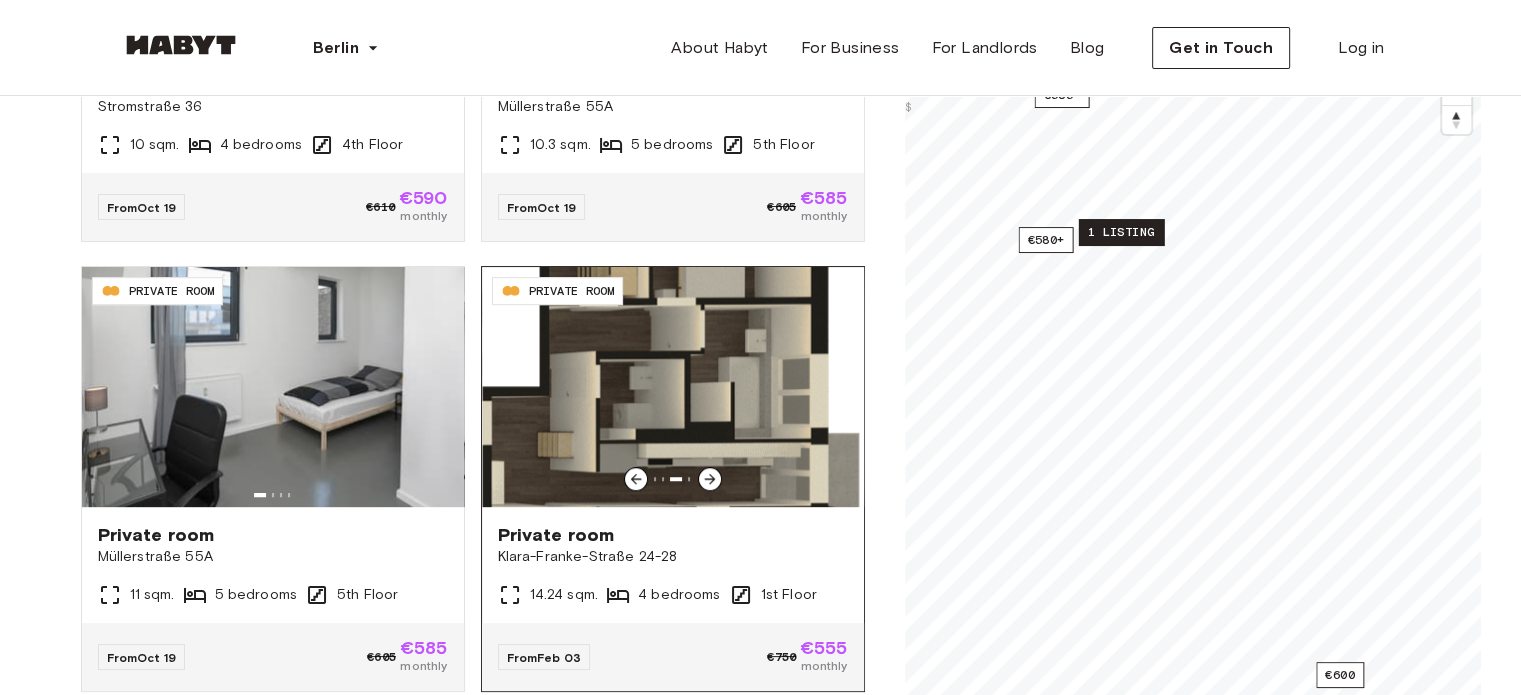 click 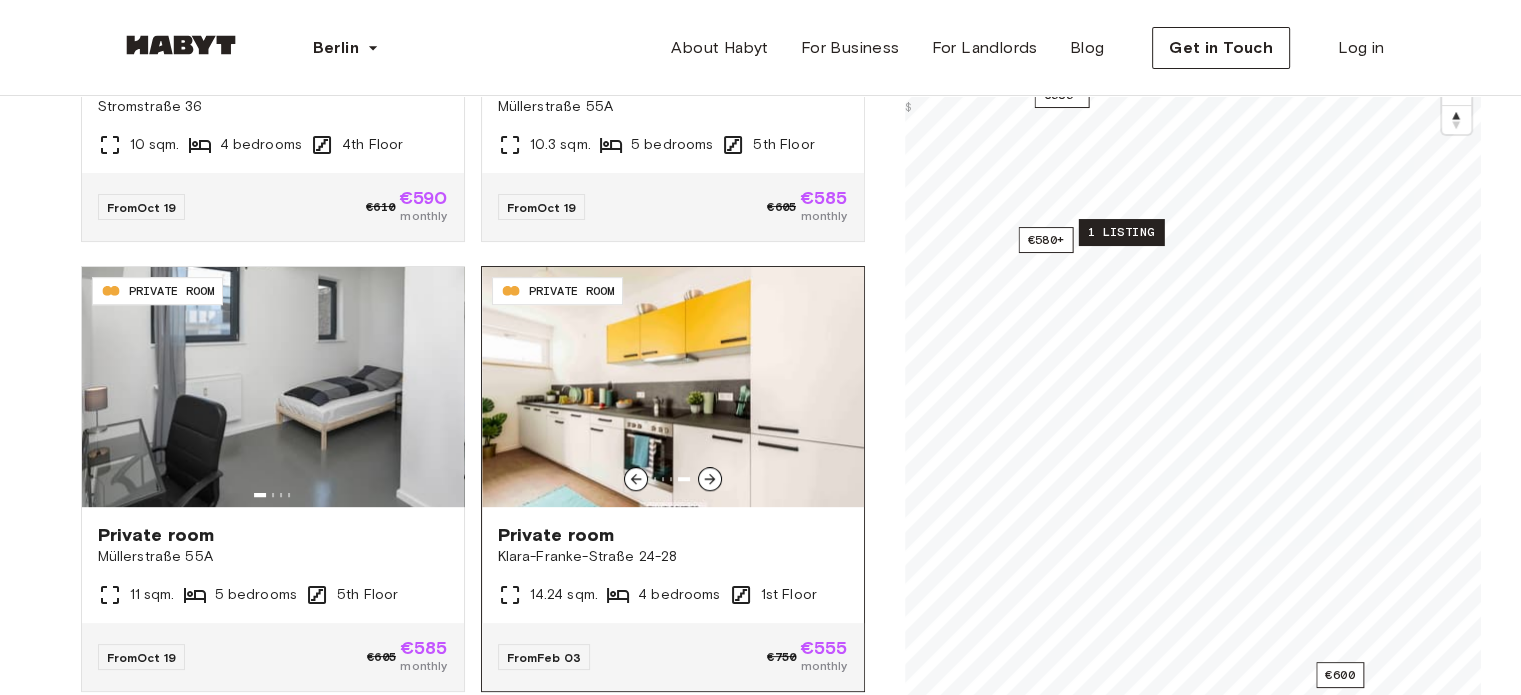 click 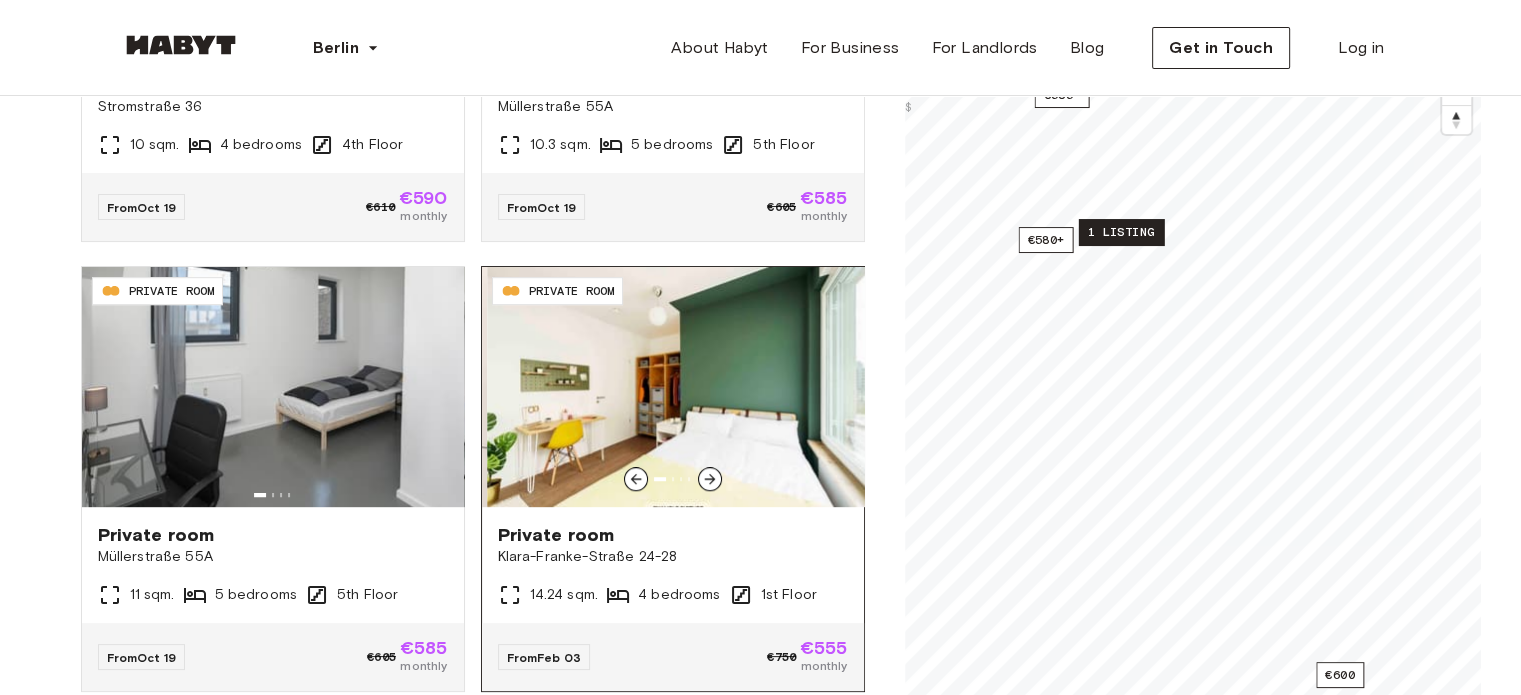 click 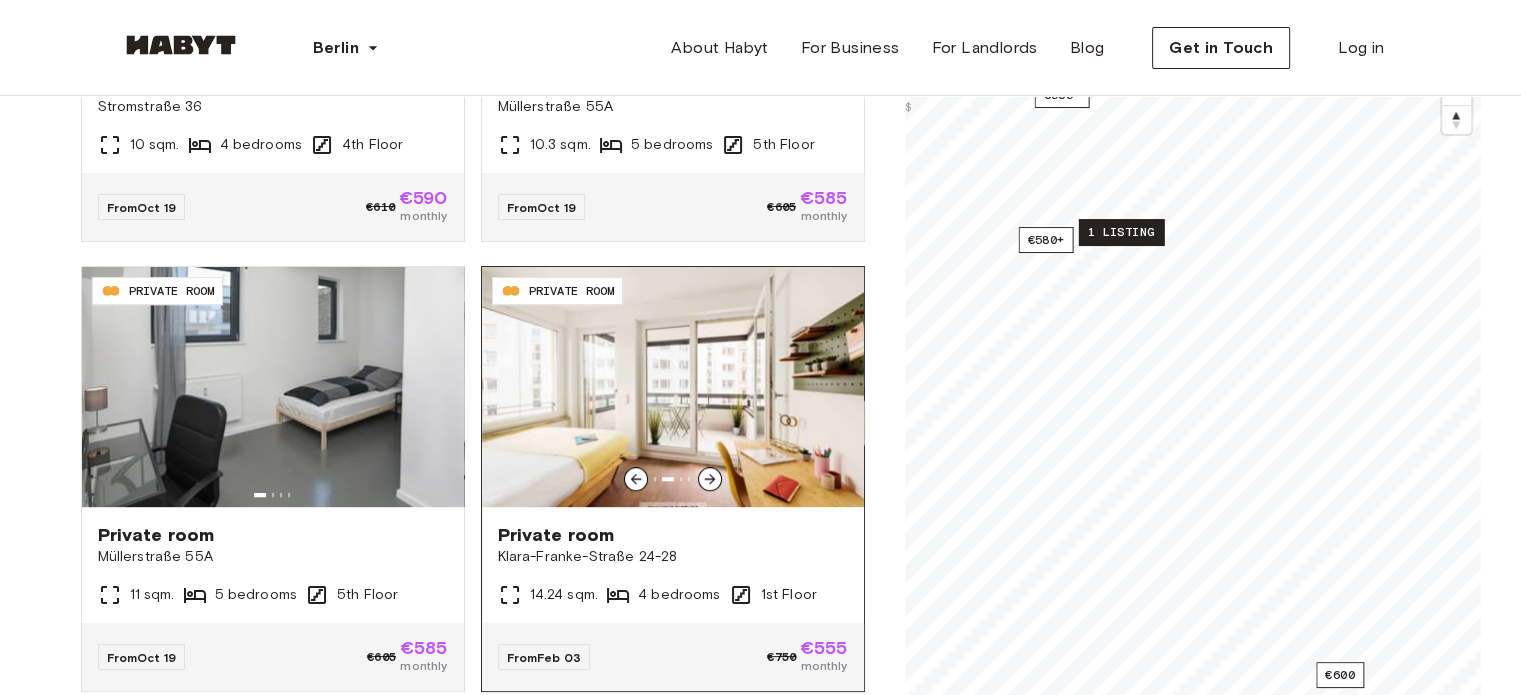 click 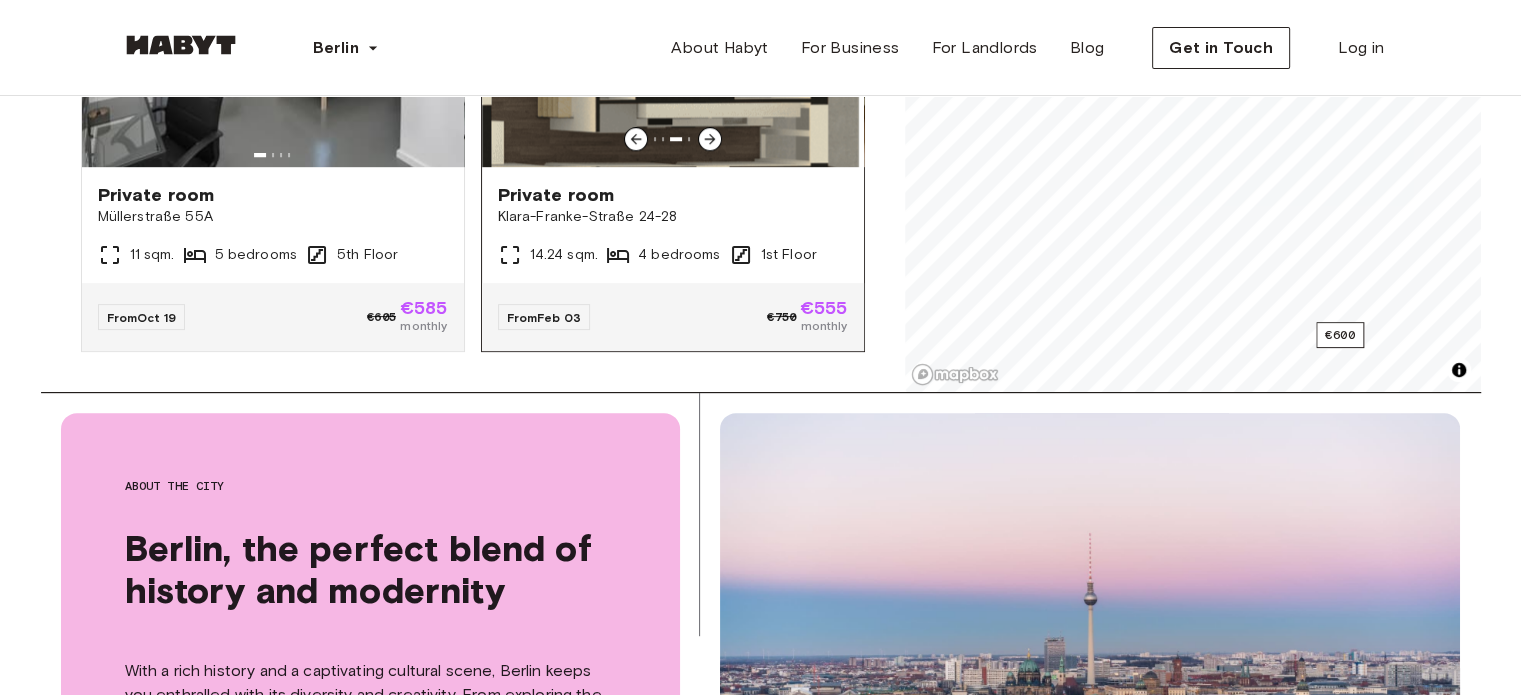 scroll, scrollTop: 576, scrollLeft: 0, axis: vertical 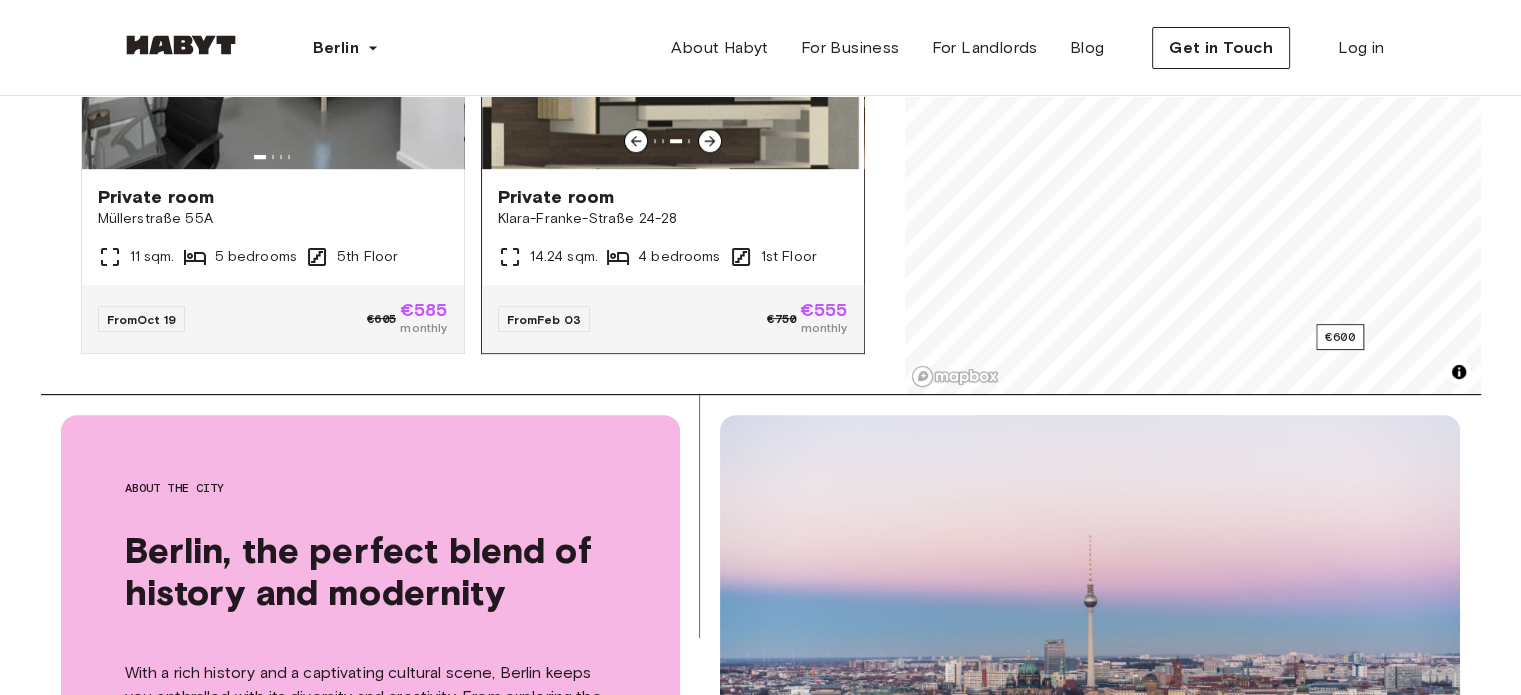 click on "From Feb 03 €750 €555 monthly" at bounding box center [673, 319] 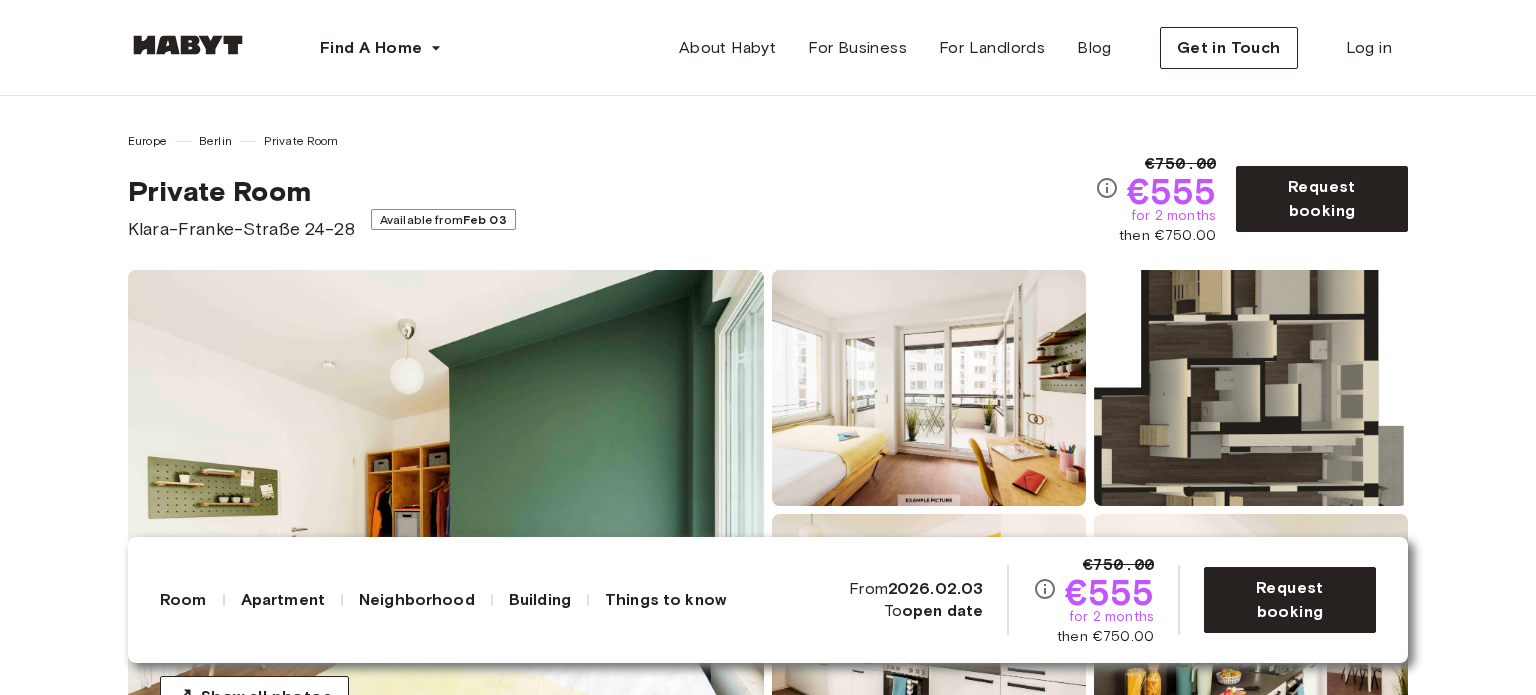 scroll, scrollTop: 0, scrollLeft: 0, axis: both 